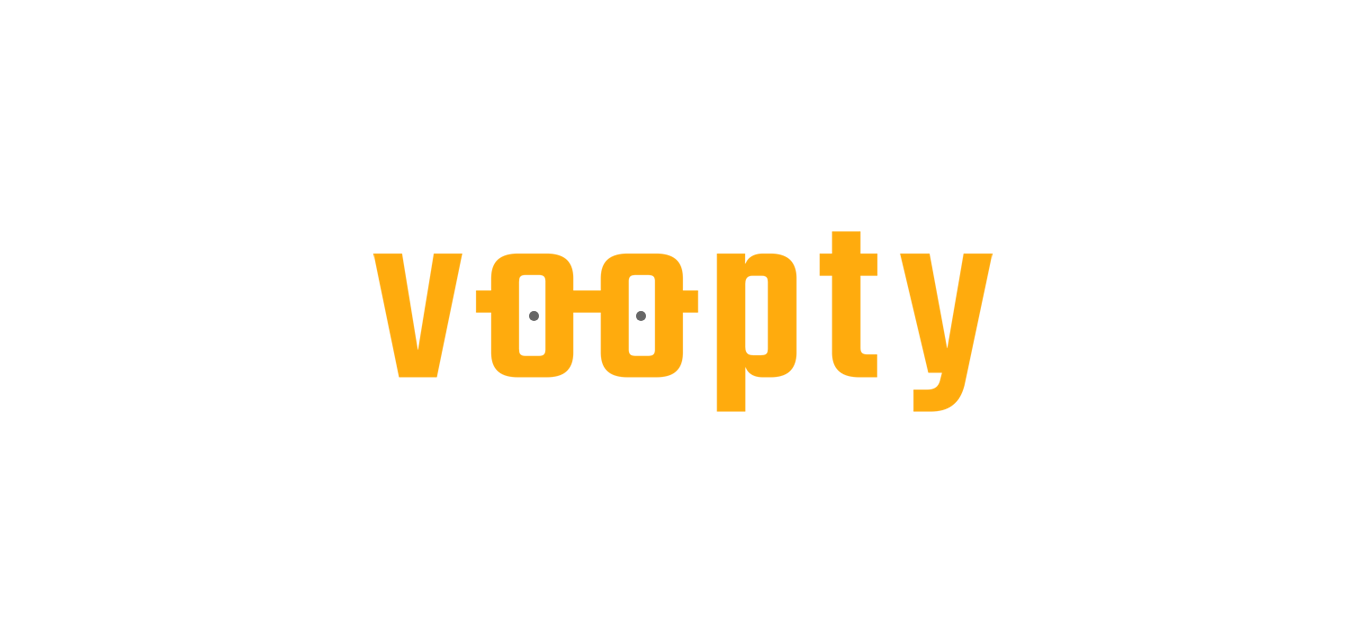 scroll, scrollTop: 0, scrollLeft: 0, axis: both 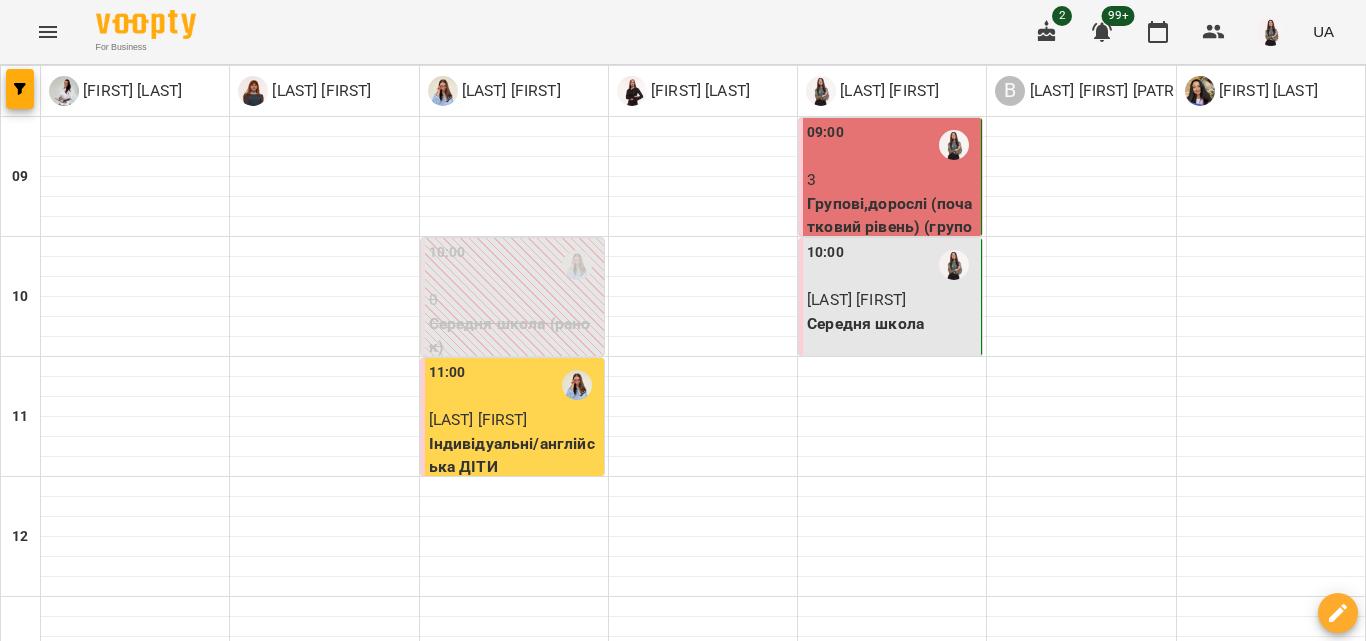 click at bounding box center (782, 1528) 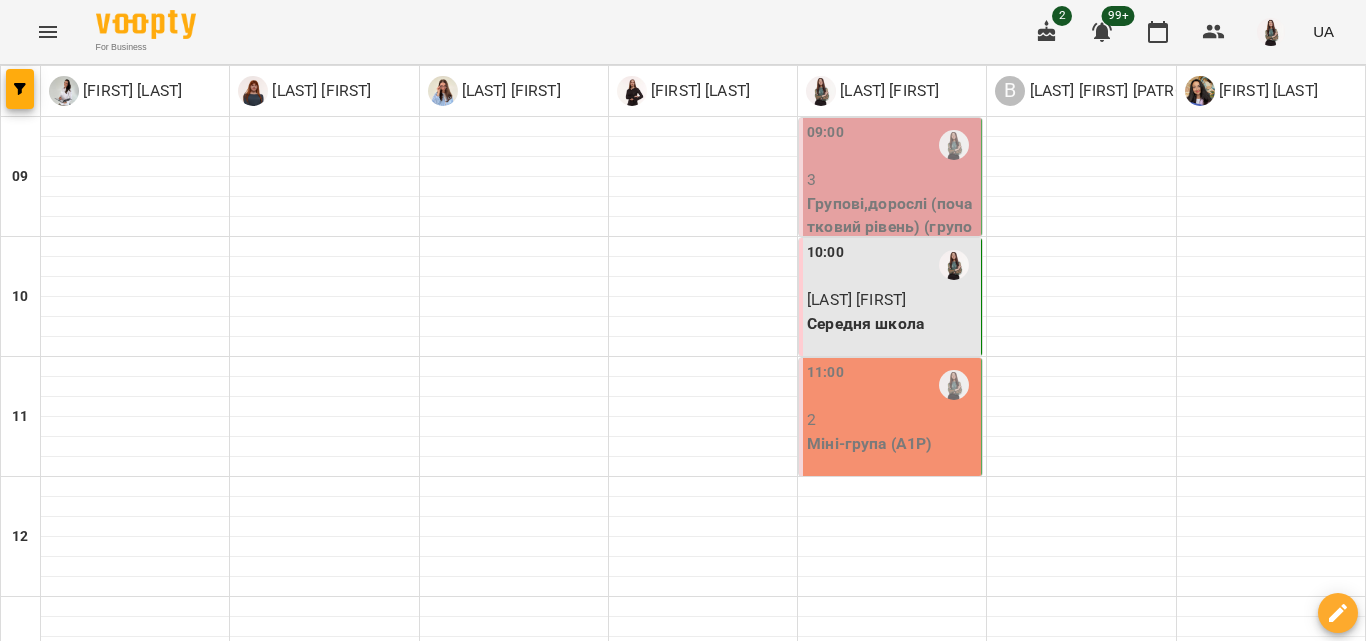 click on "3" at bounding box center [892, 180] 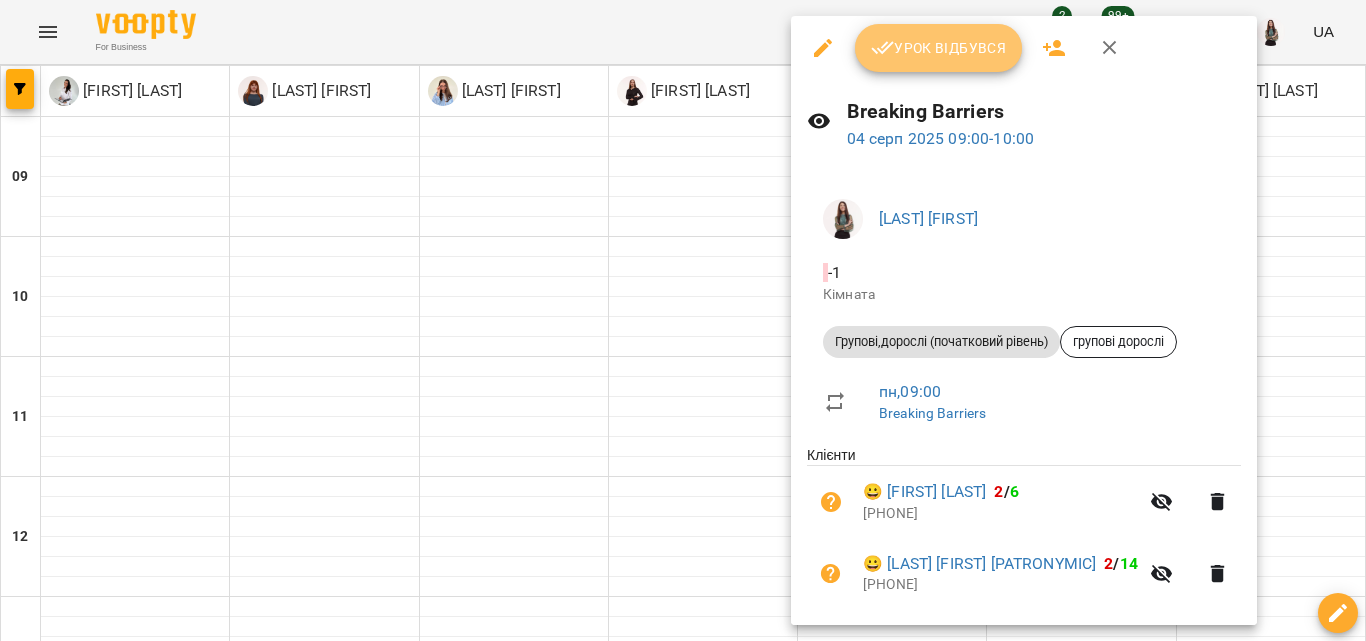click on "Урок відбувся" at bounding box center [939, 48] 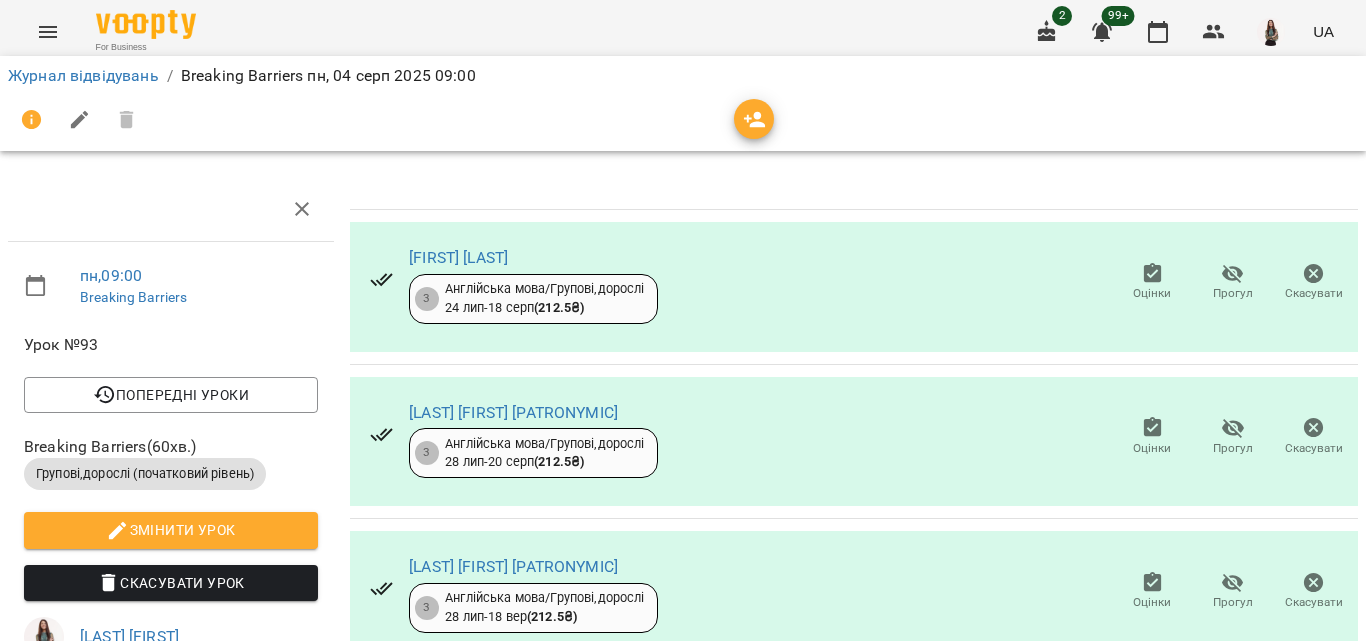 scroll, scrollTop: 456, scrollLeft: 0, axis: vertical 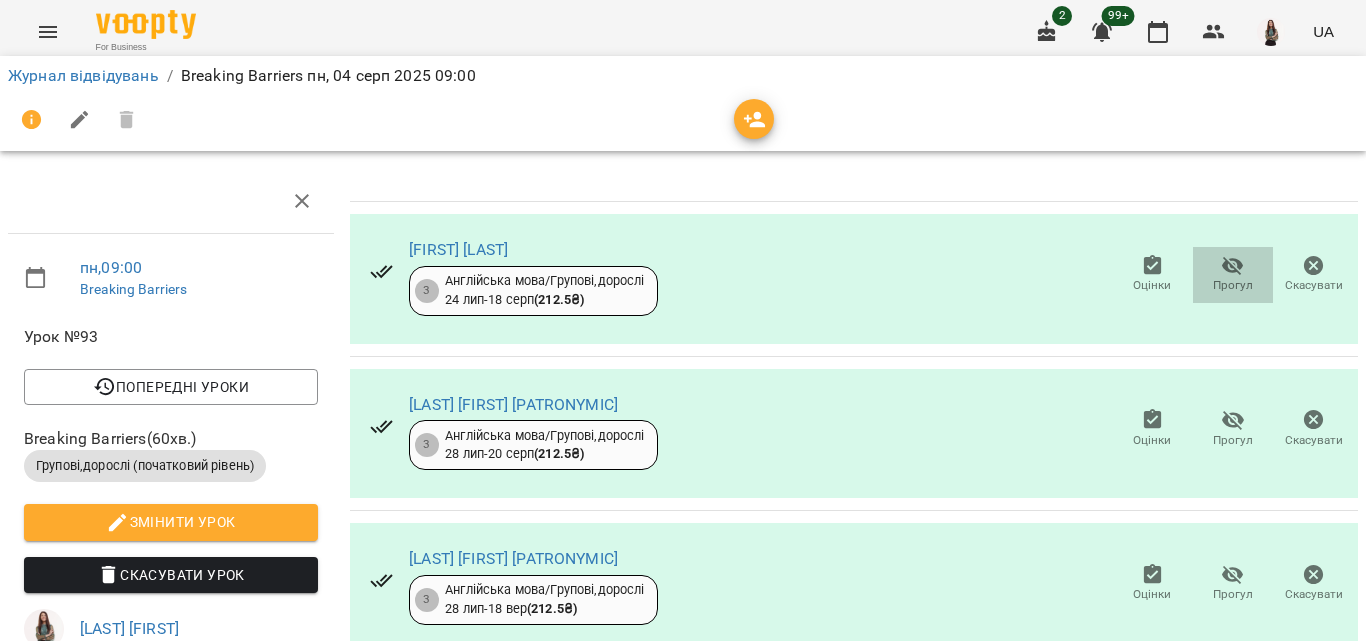click 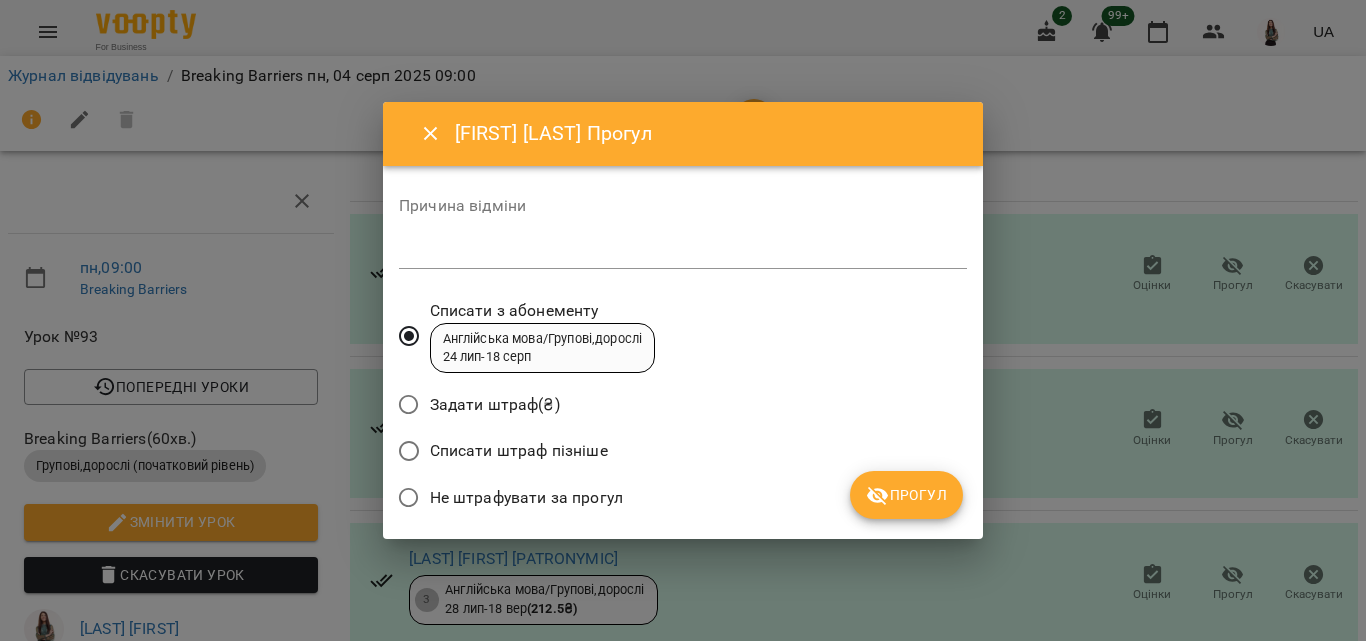 click on "Не штрафувати за прогул" at bounding box center [526, 498] 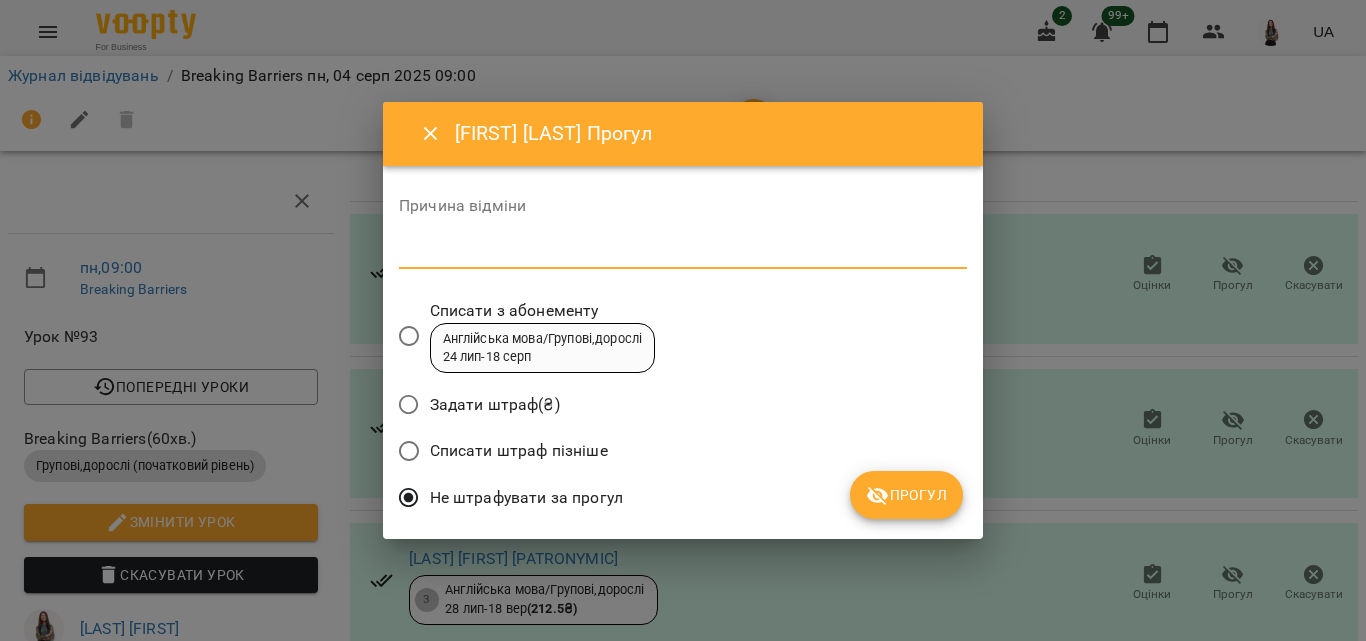 click at bounding box center [683, 252] 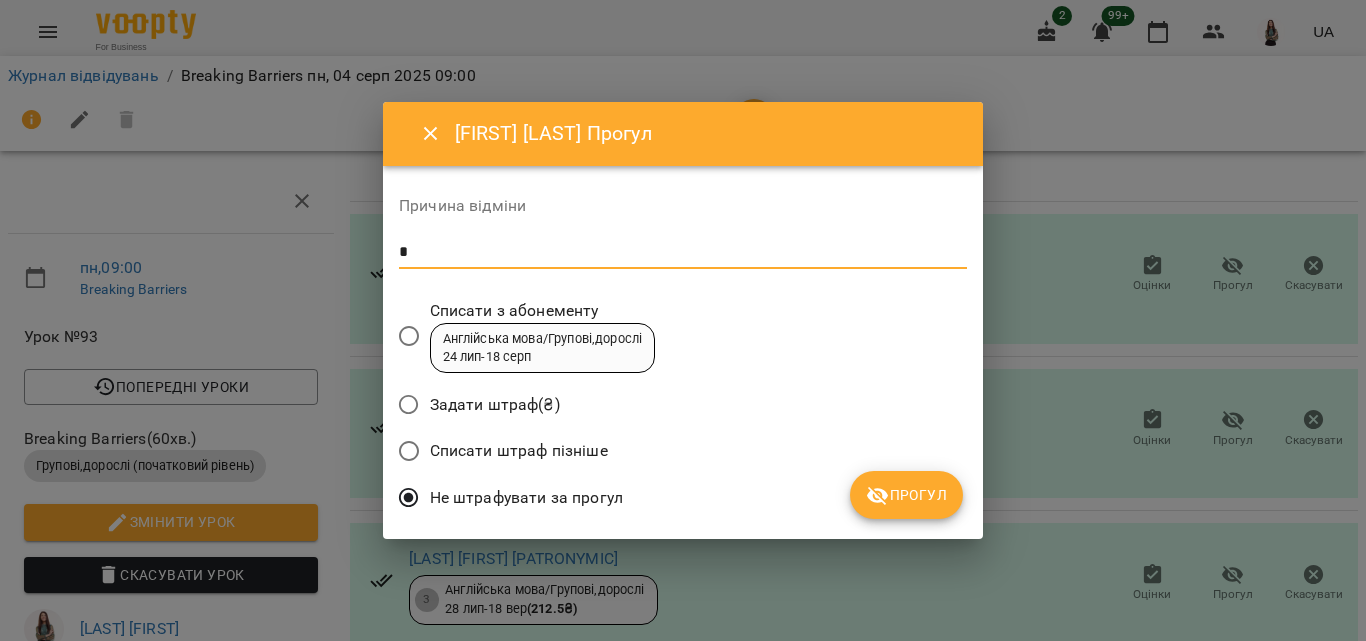 type on "*" 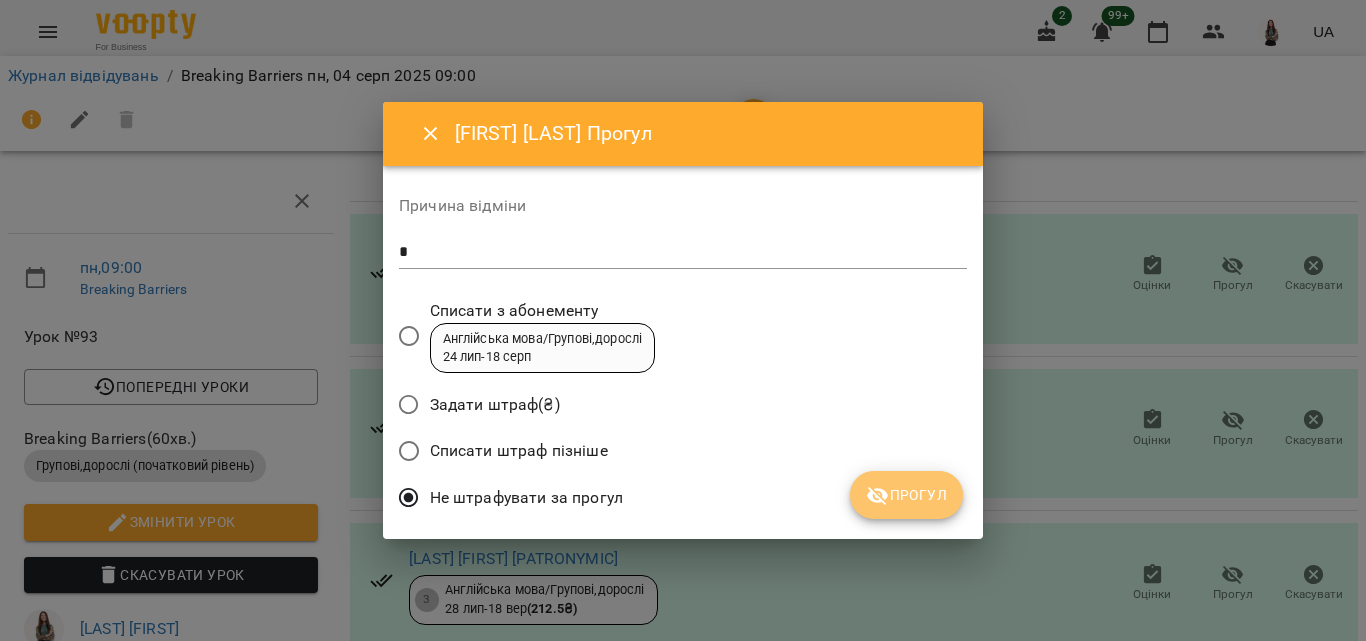 click on "Прогул" at bounding box center [906, 495] 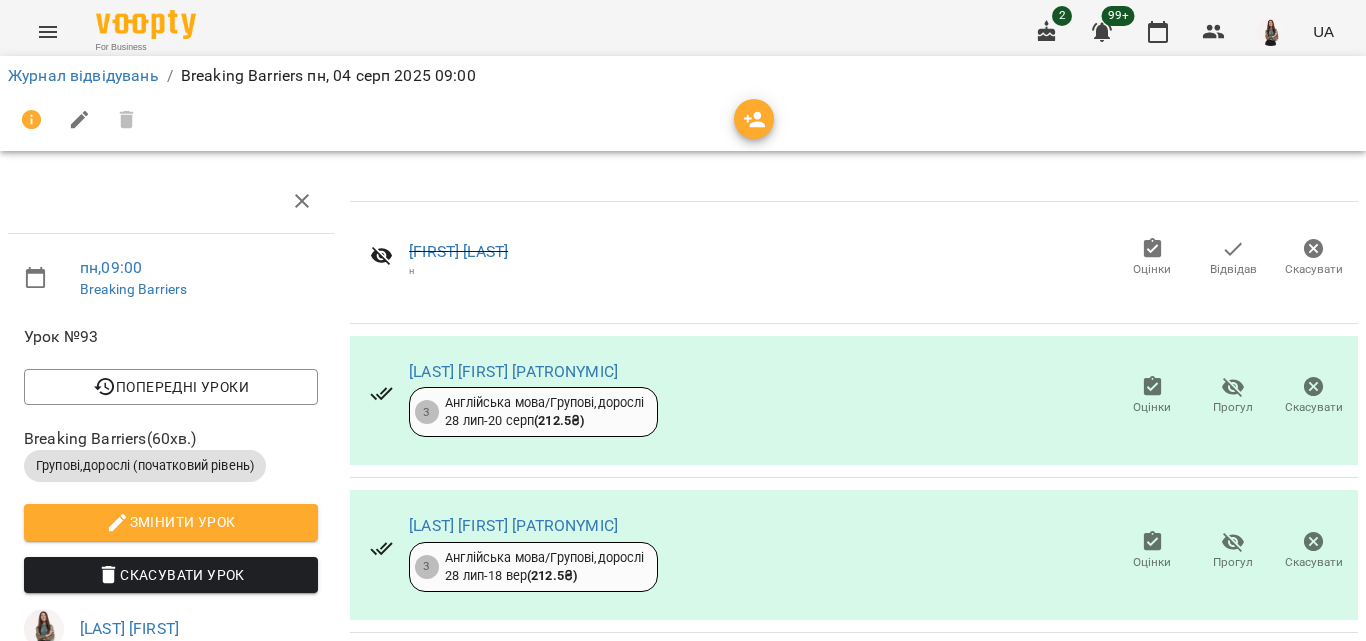 click on "Прогул" at bounding box center [1233, 407] 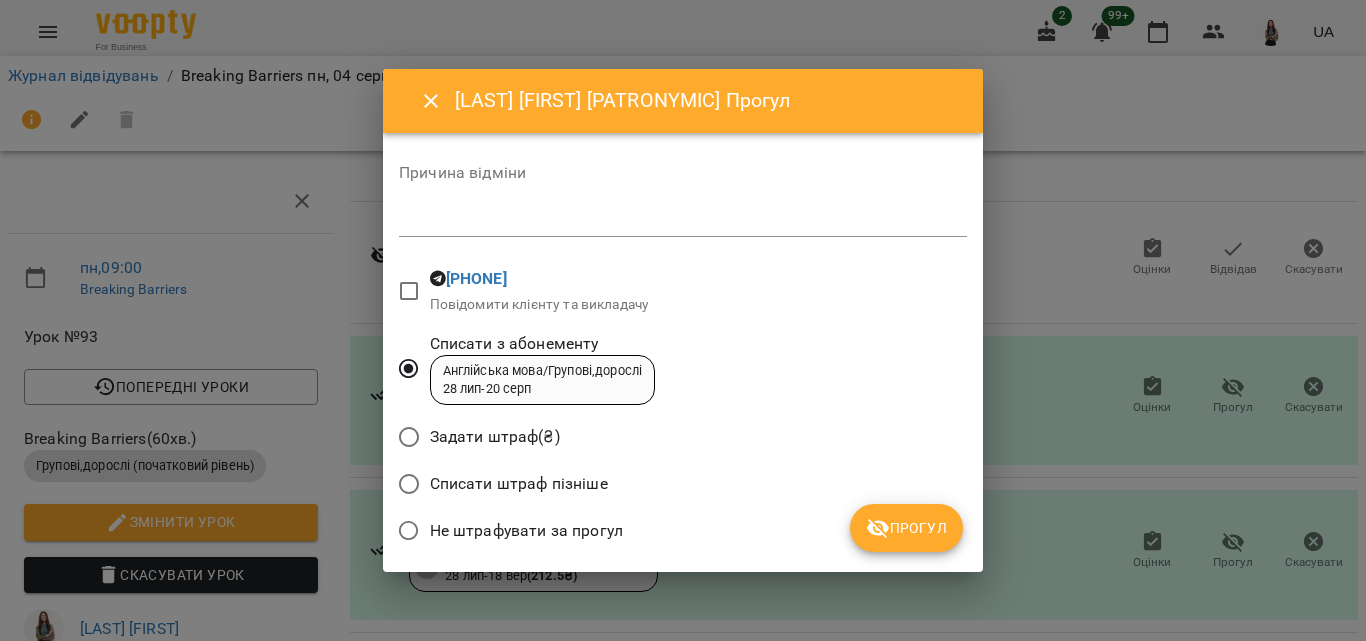 click on "Не штрафувати за прогул" at bounding box center (526, 531) 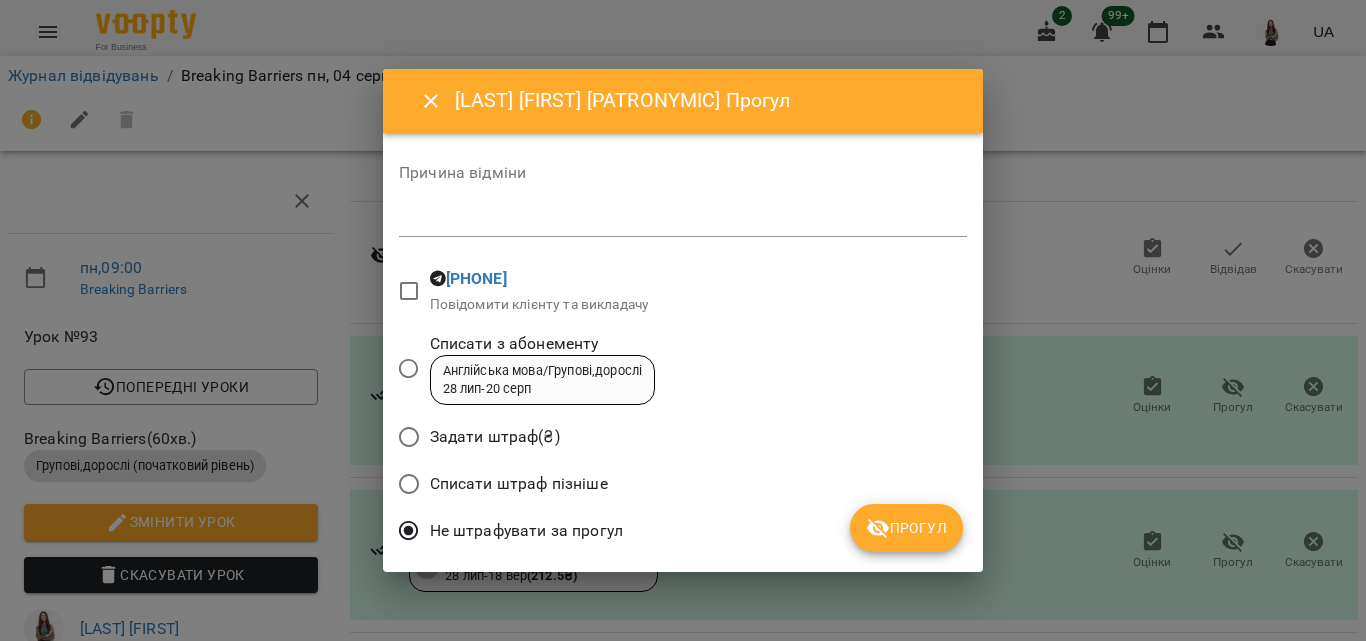 click at bounding box center [683, 220] 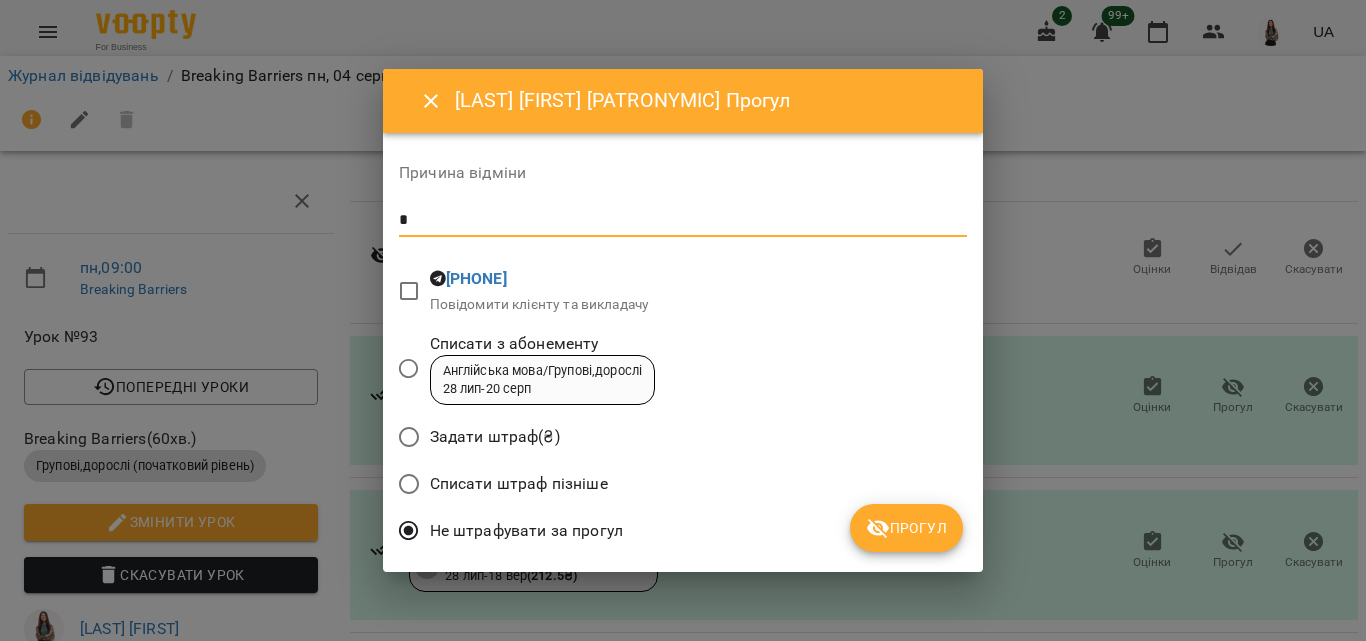 type on "*" 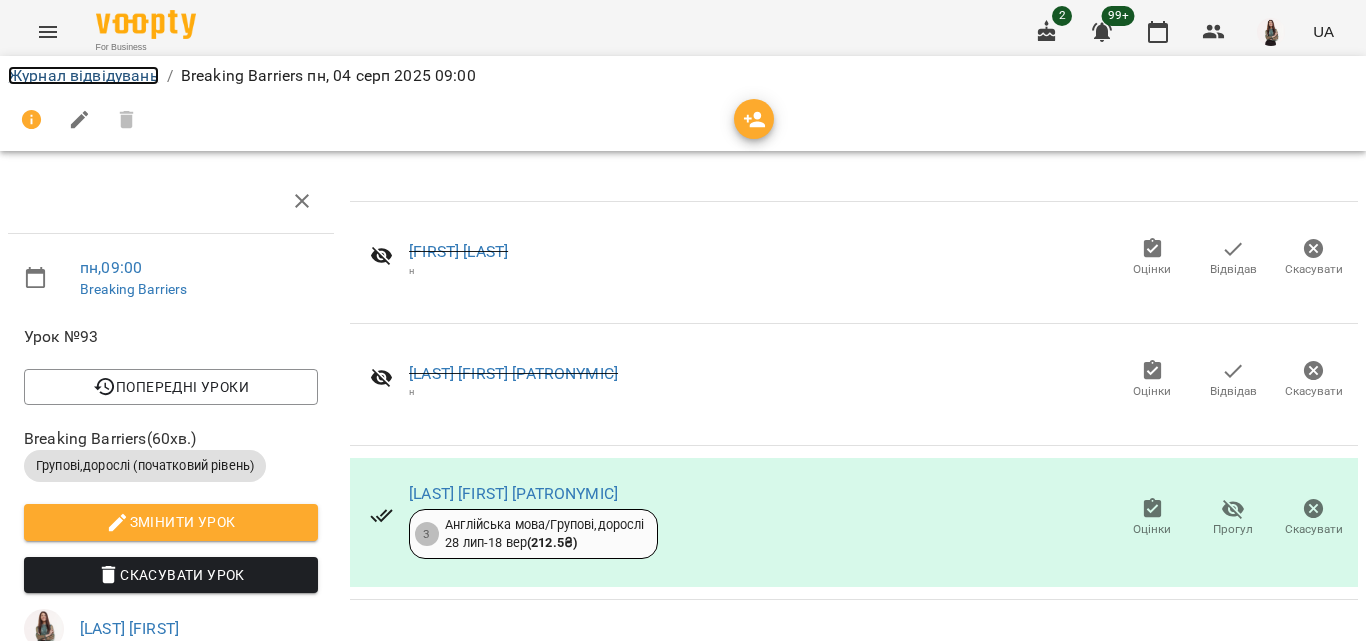 click on "Журнал відвідувань" at bounding box center (83, 75) 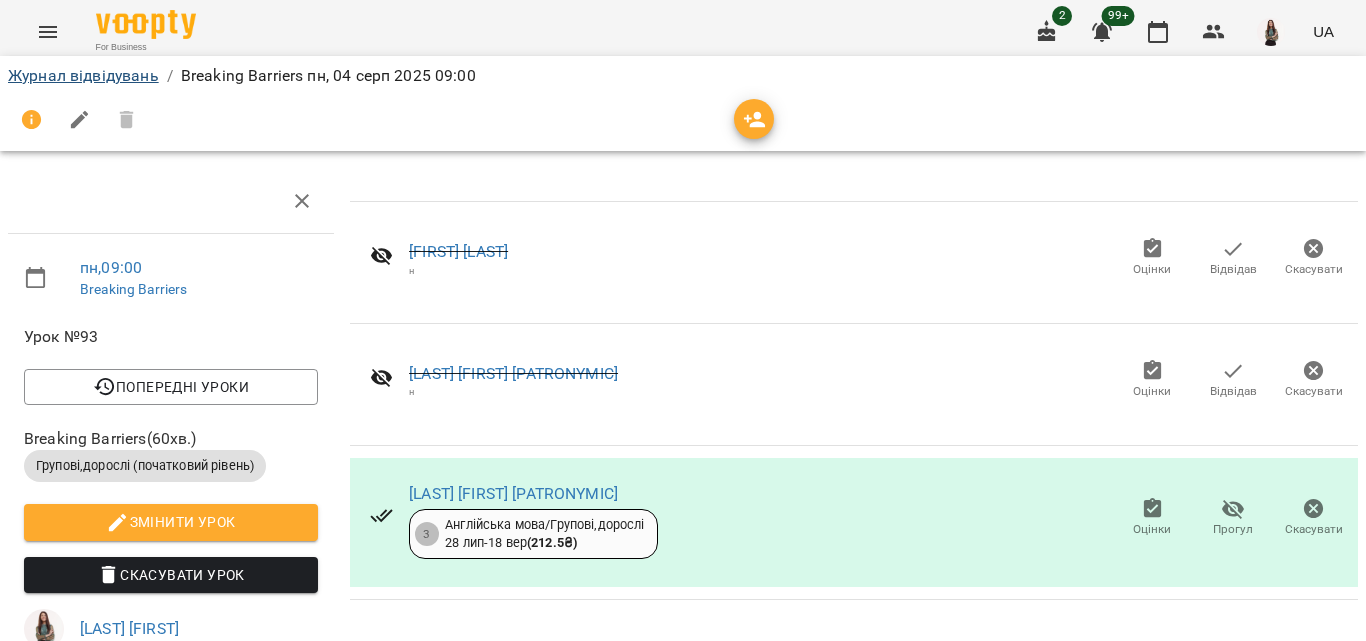 scroll, scrollTop: 0, scrollLeft: 0, axis: both 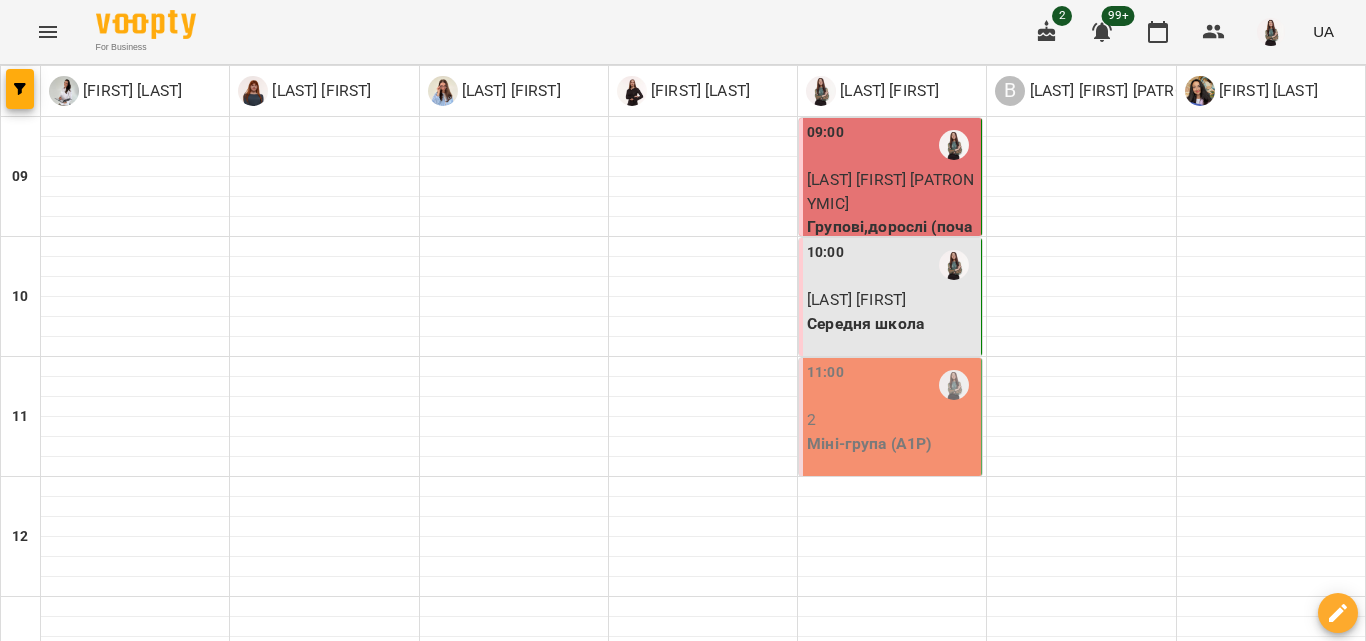 click on "Funny Phonics (phonics)" at bounding box center [892, 1175] 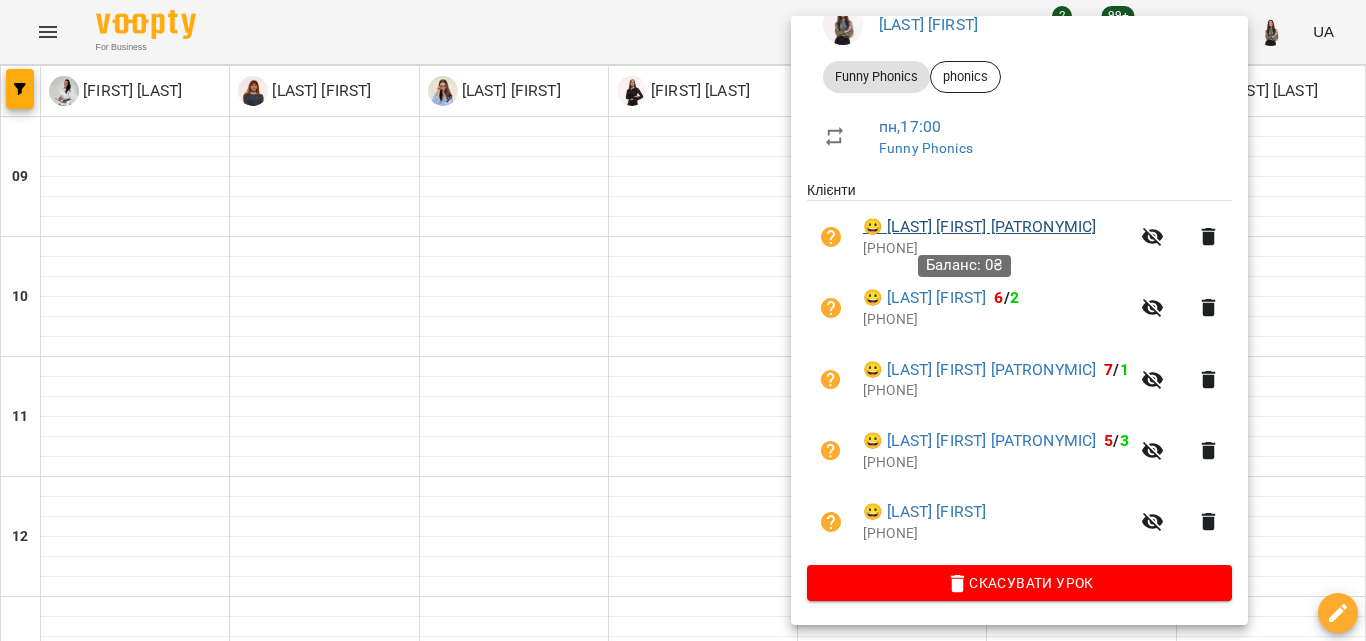 scroll, scrollTop: 0, scrollLeft: 0, axis: both 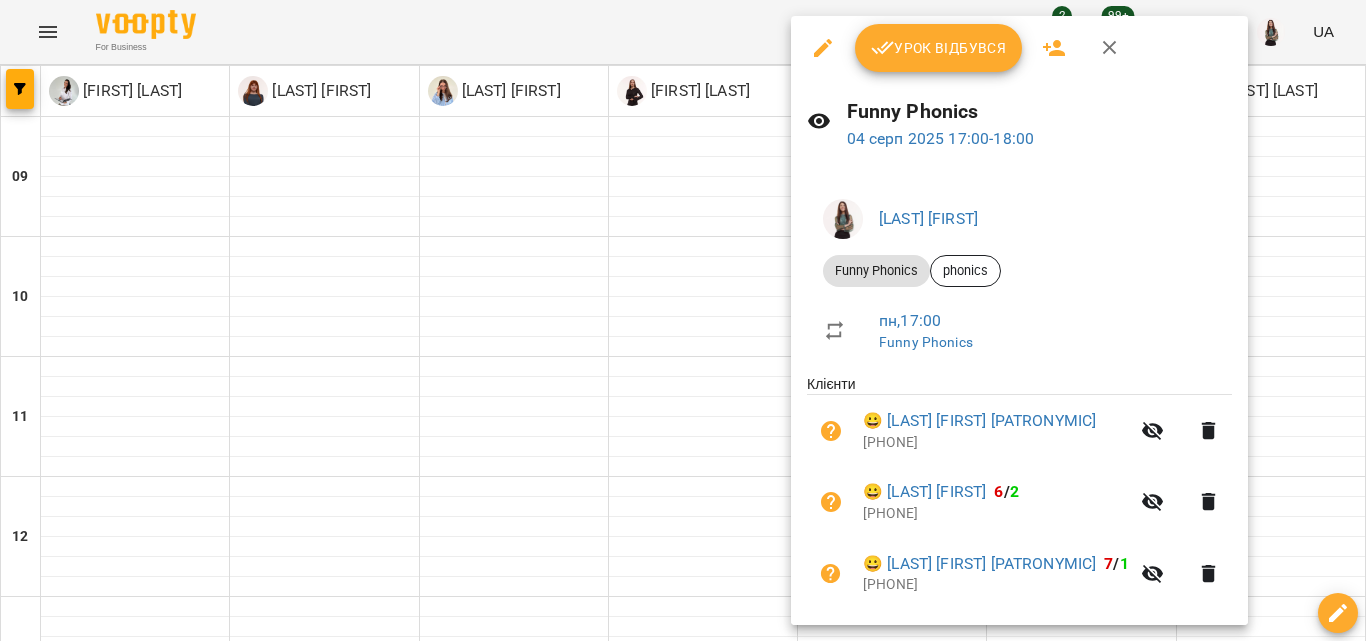 click 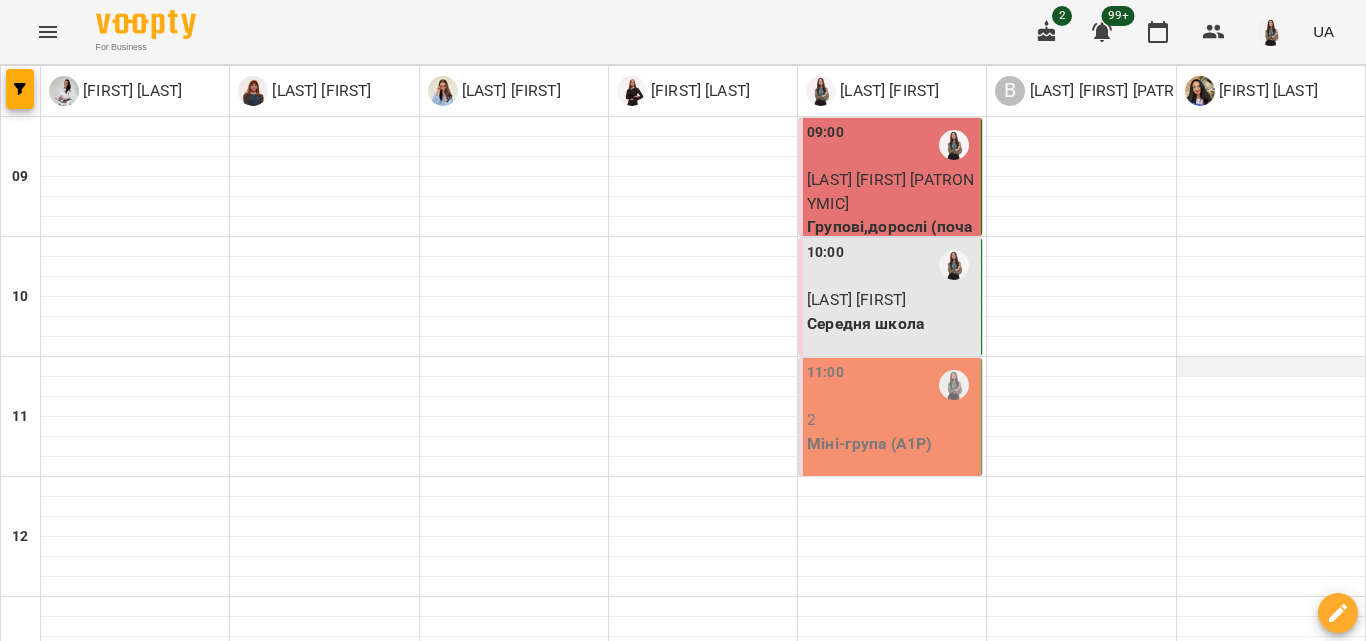 scroll, scrollTop: 100, scrollLeft: 0, axis: vertical 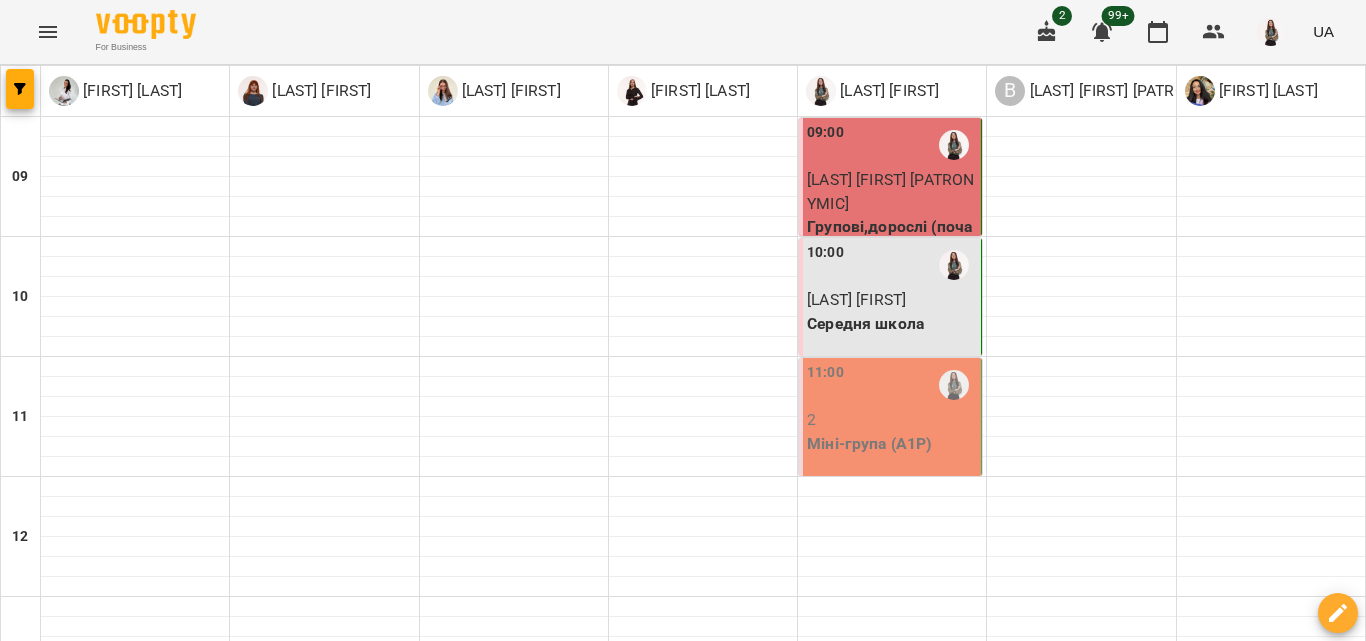 click on "10:00" at bounding box center (892, 265) 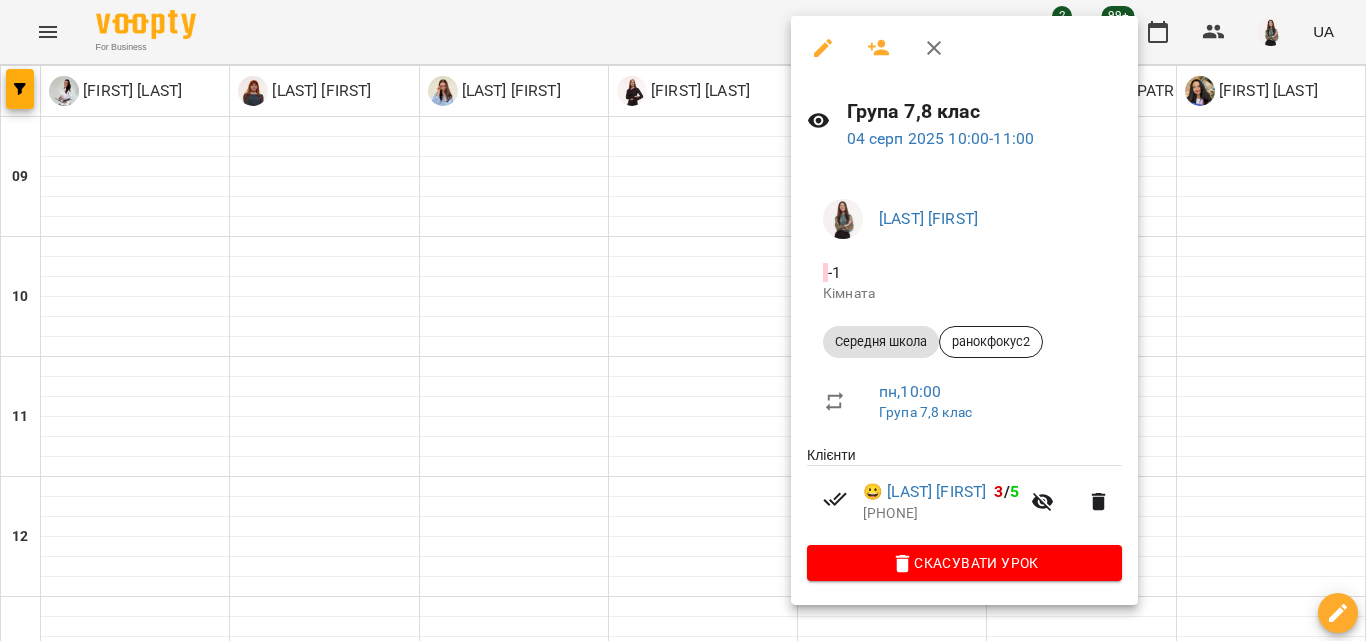 click 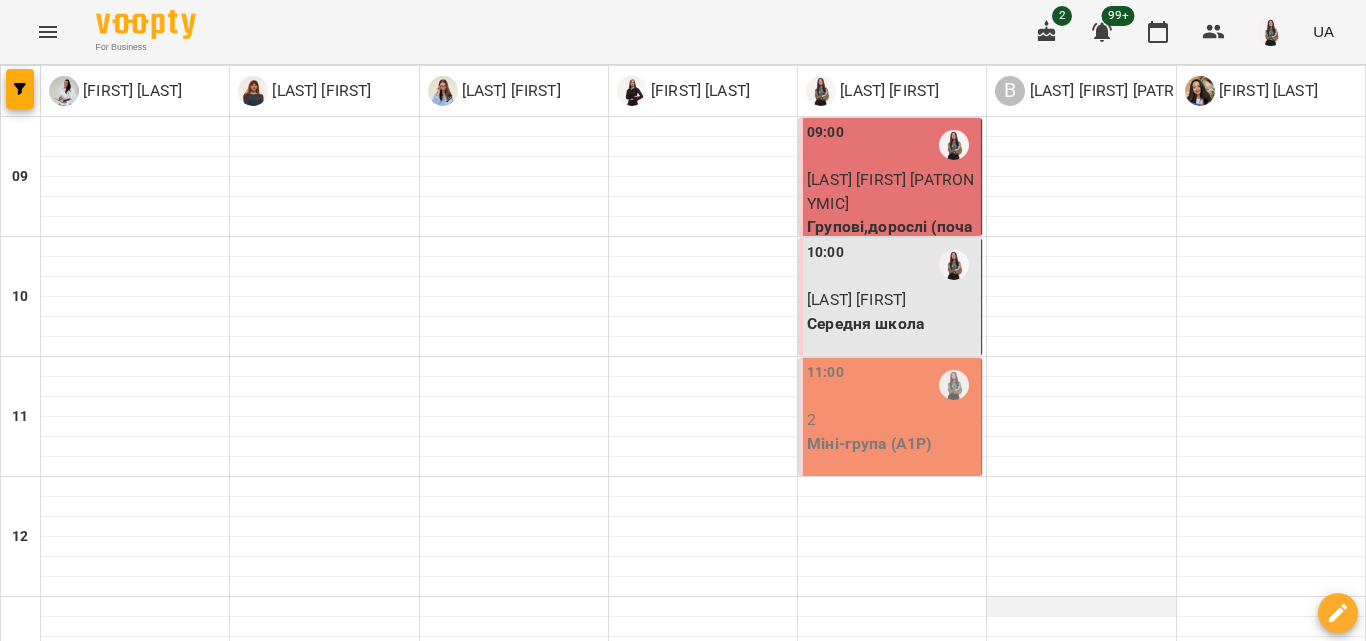 scroll, scrollTop: 900, scrollLeft: 0, axis: vertical 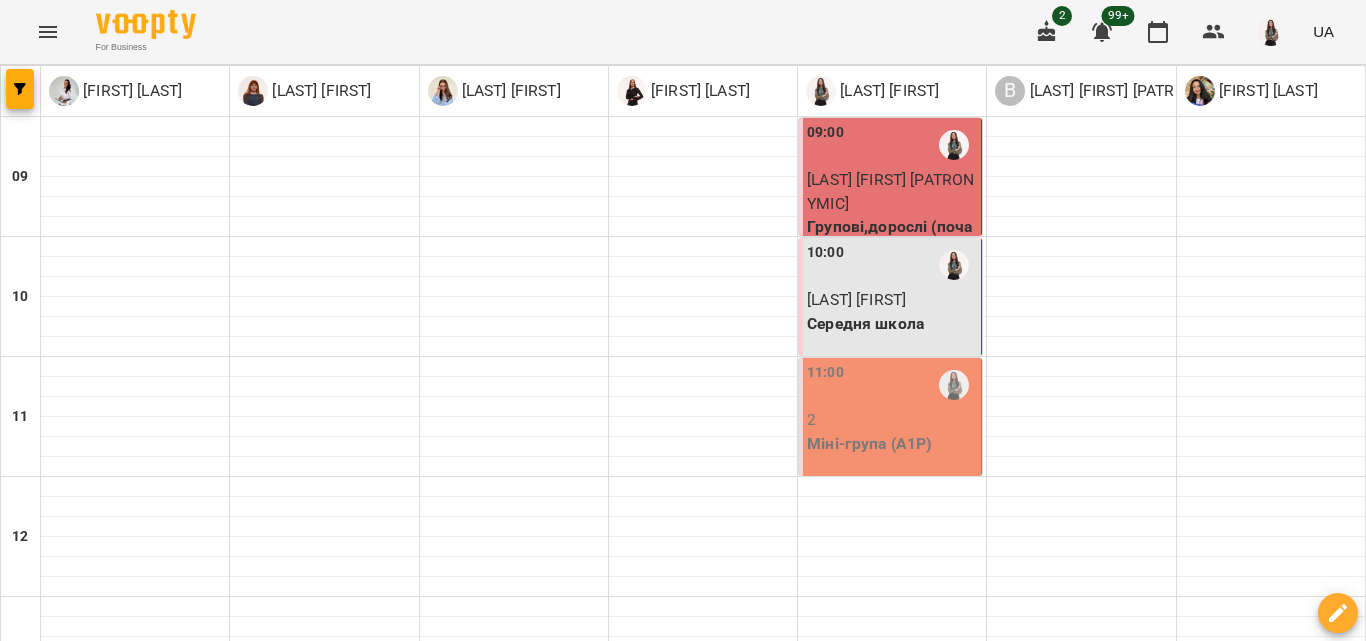 click on "Funny Phonics (phonics)" at bounding box center [892, 1175] 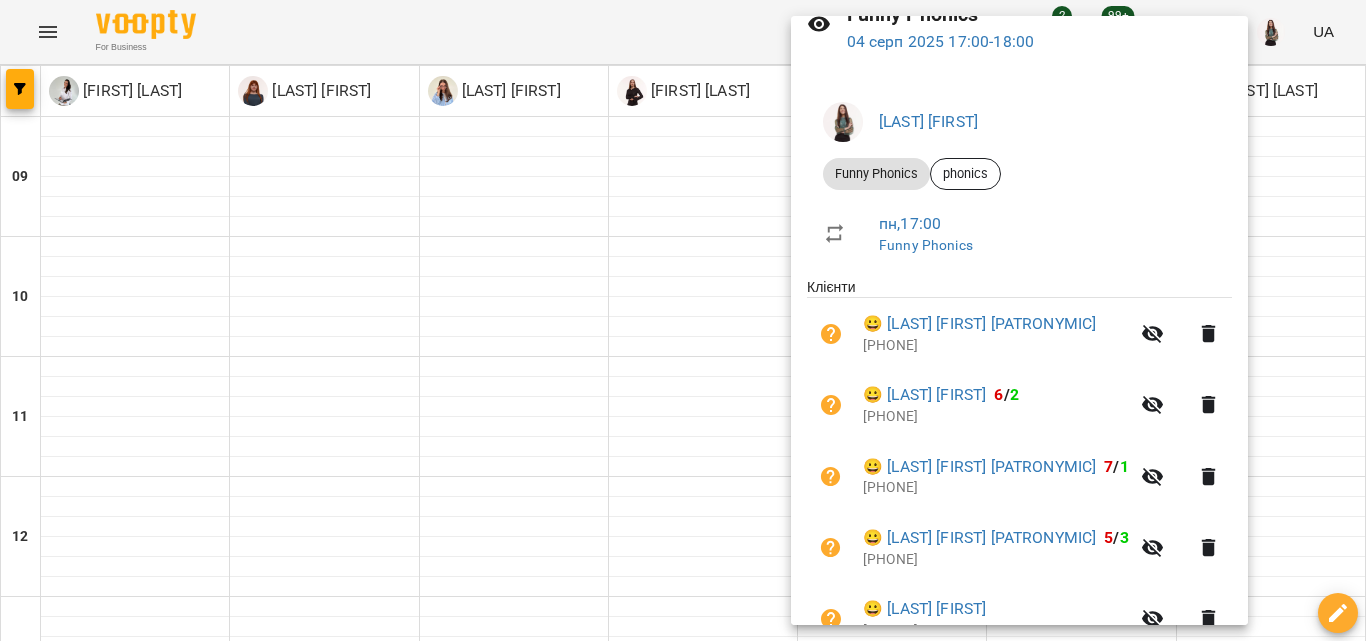 scroll, scrollTop: 0, scrollLeft: 0, axis: both 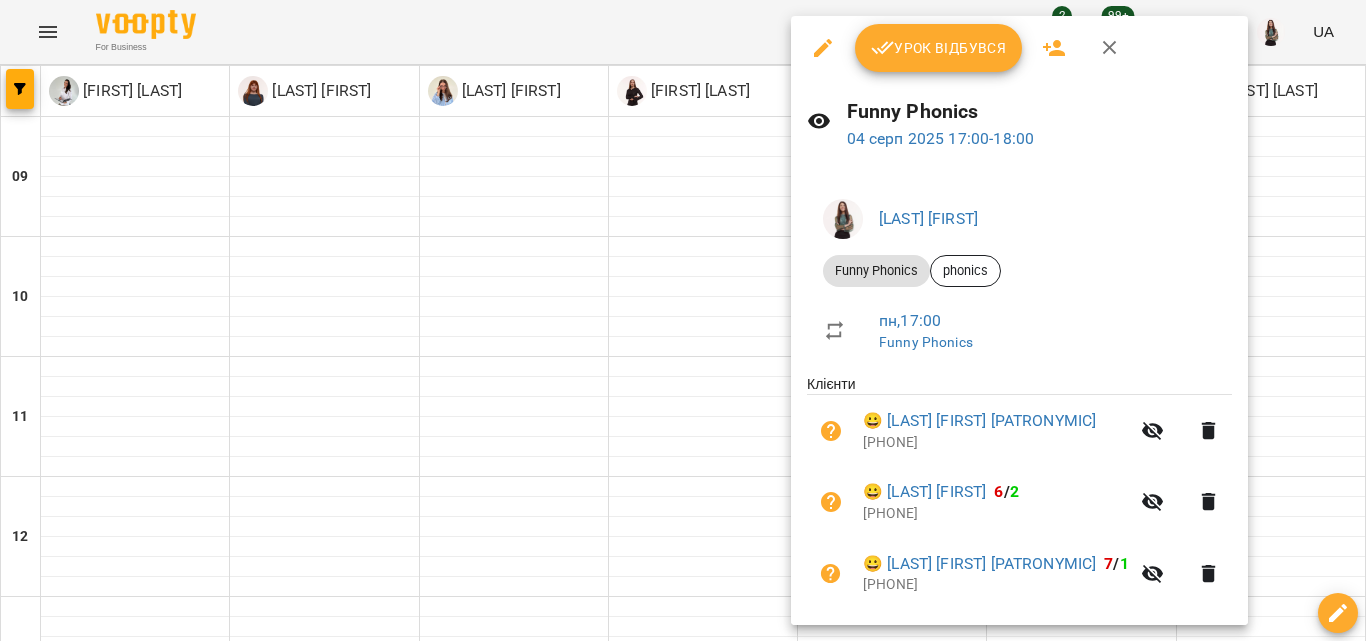 click 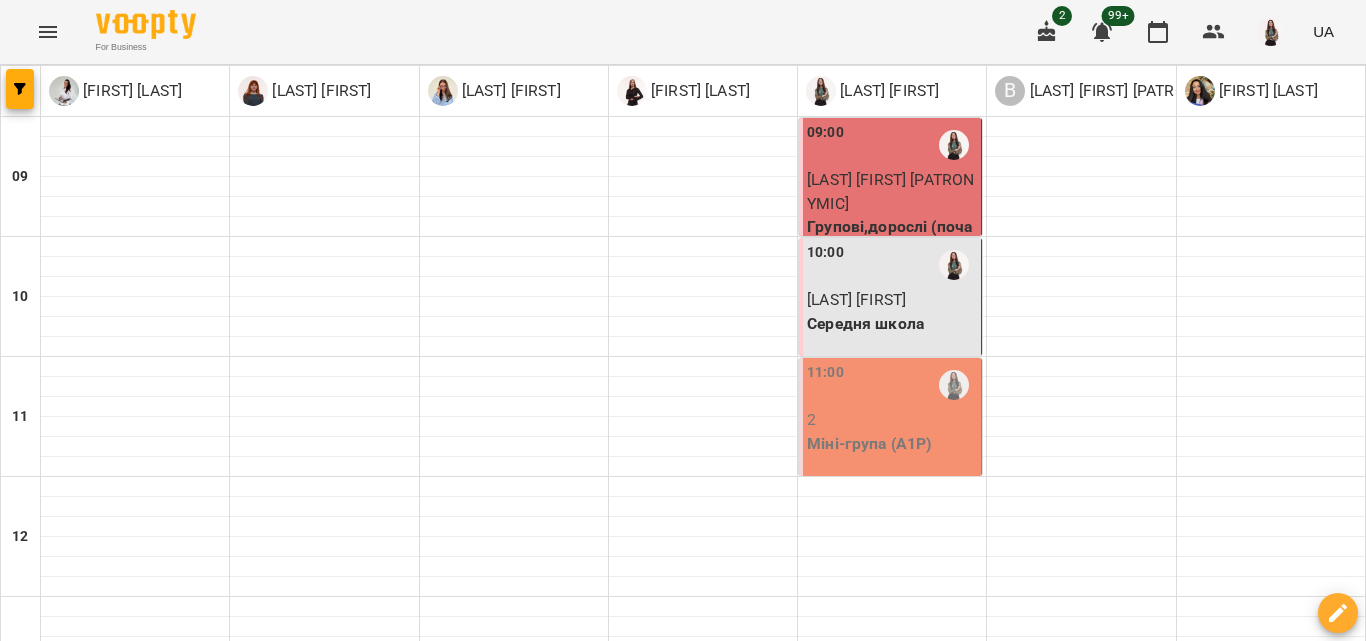 scroll, scrollTop: 0, scrollLeft: 0, axis: both 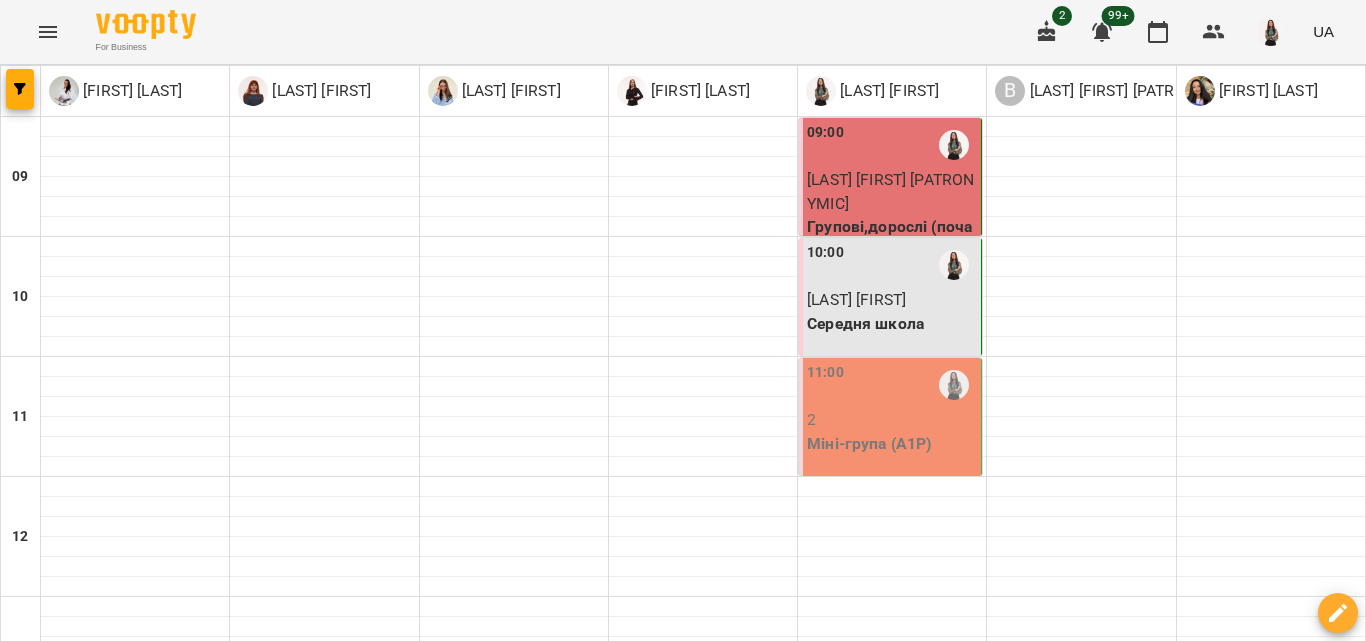 click on "[LAST] [FIRST] [PATRONYMIC]" at bounding box center (890, 191) 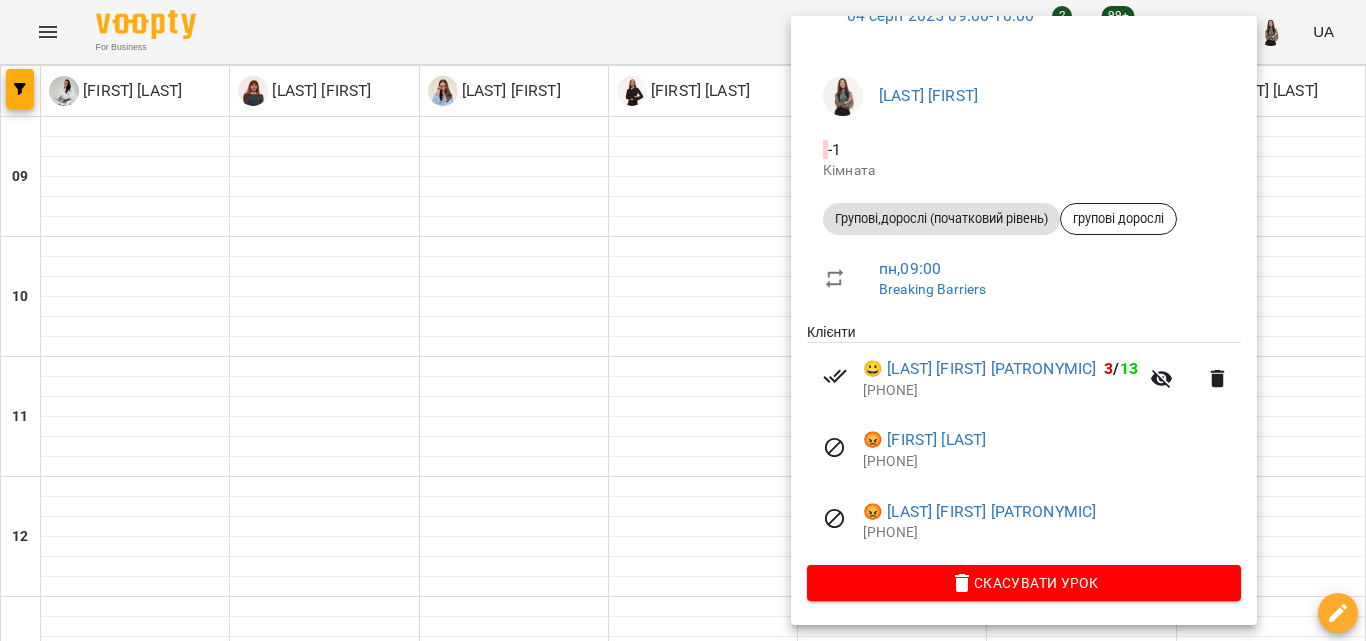 scroll, scrollTop: 0, scrollLeft: 0, axis: both 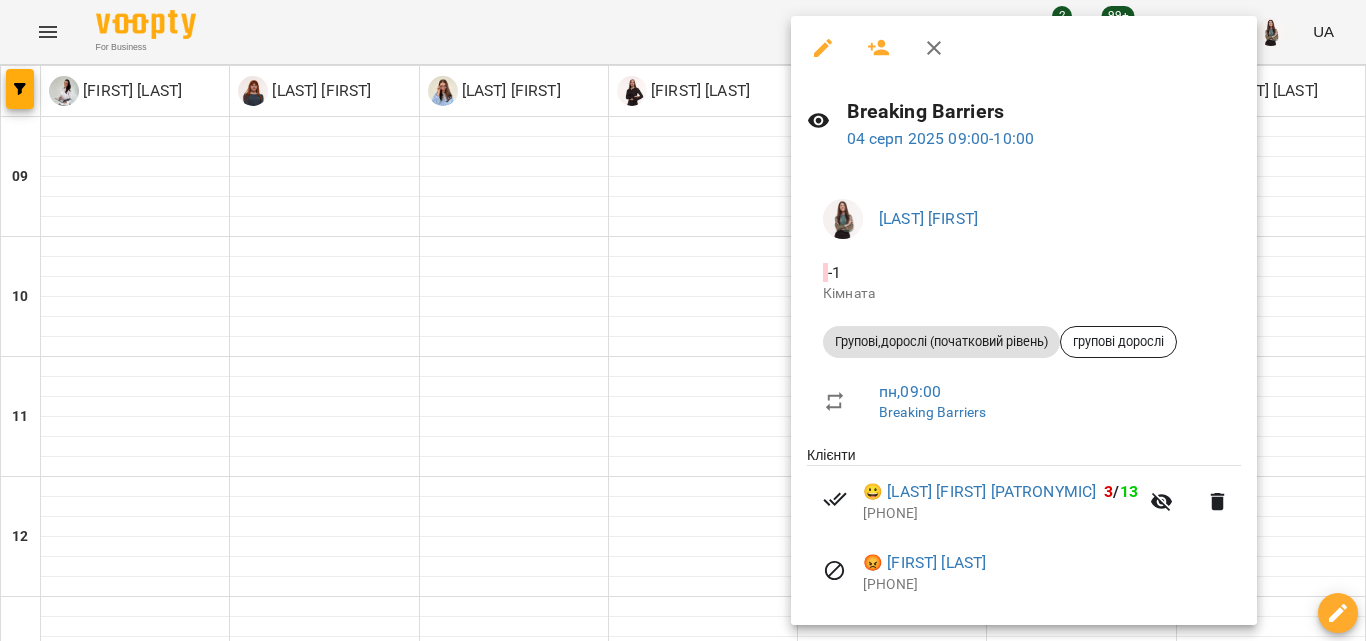click 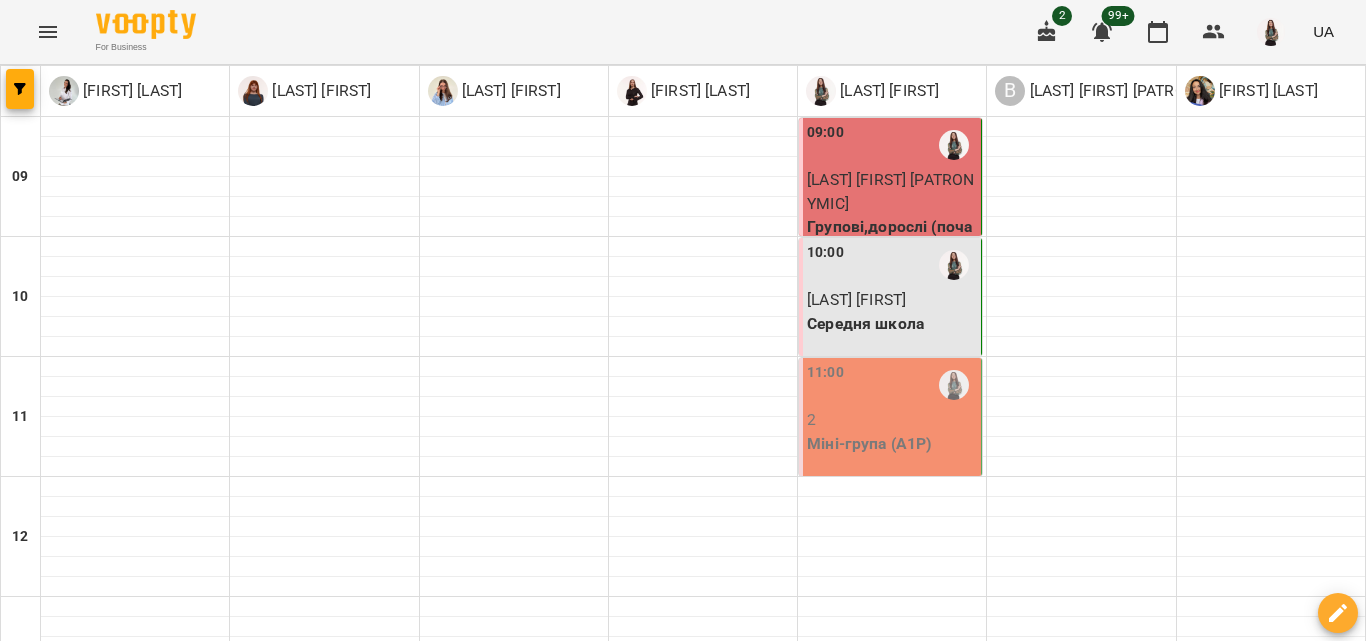 click on "[LAST] [FIRST]" at bounding box center [892, 300] 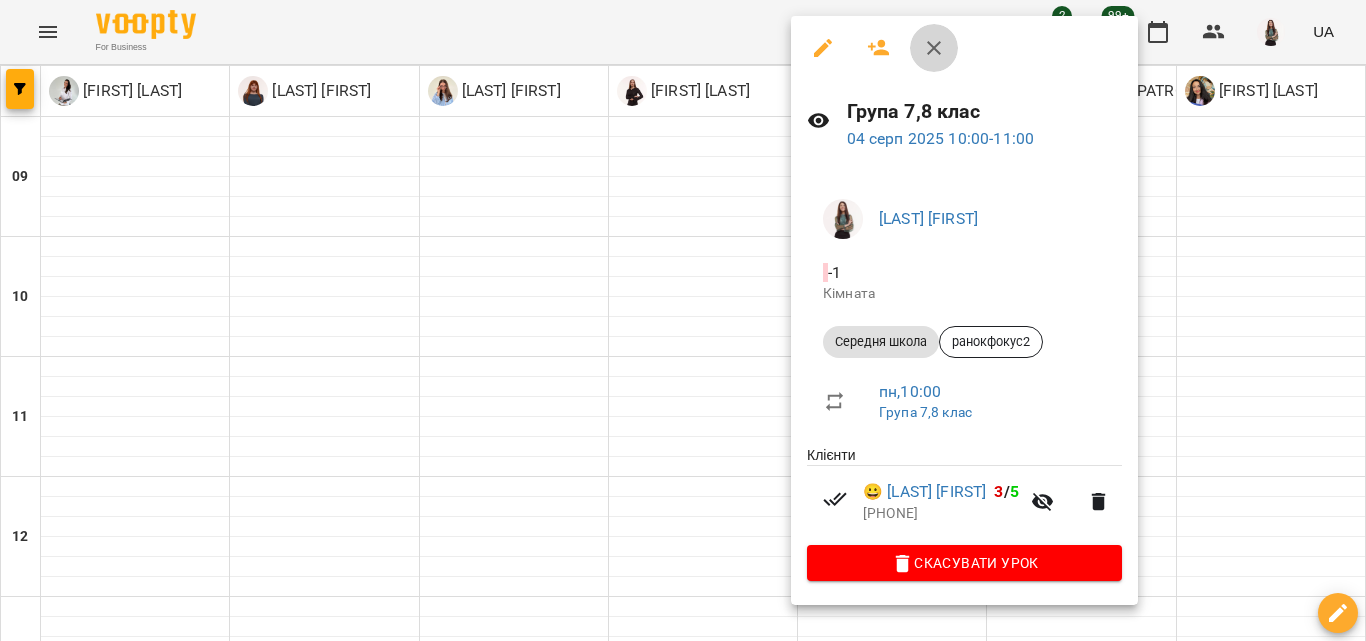 click 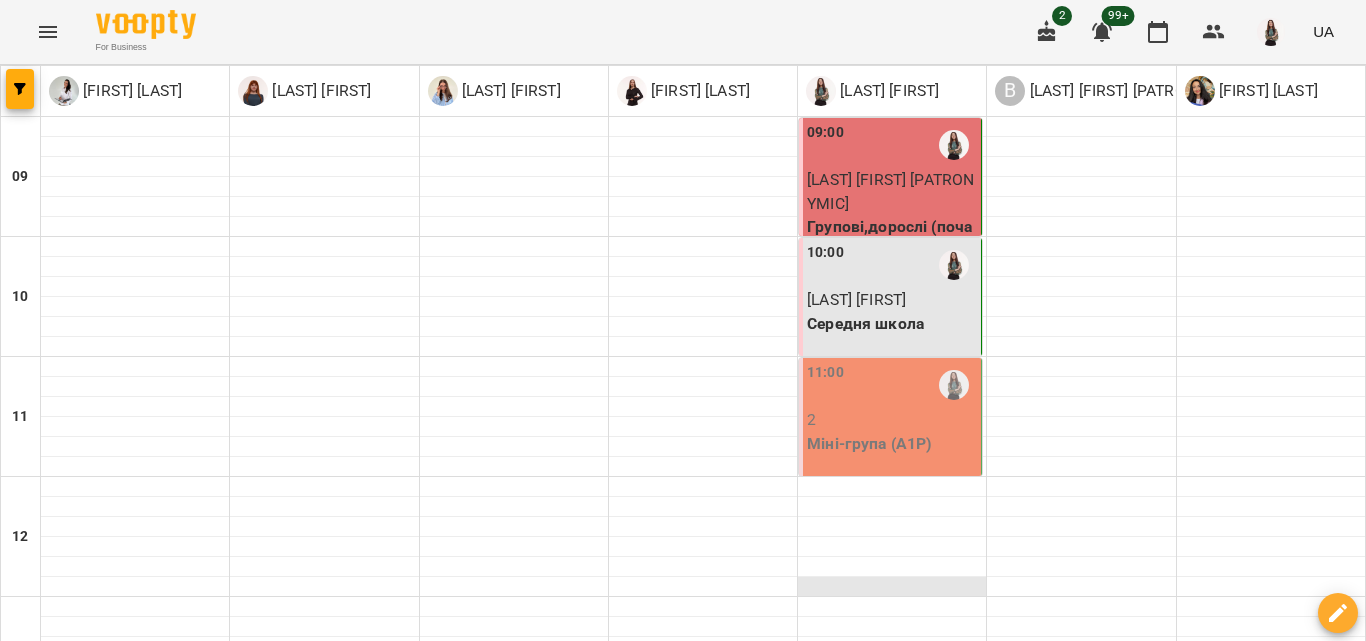 scroll, scrollTop: 529, scrollLeft: 0, axis: vertical 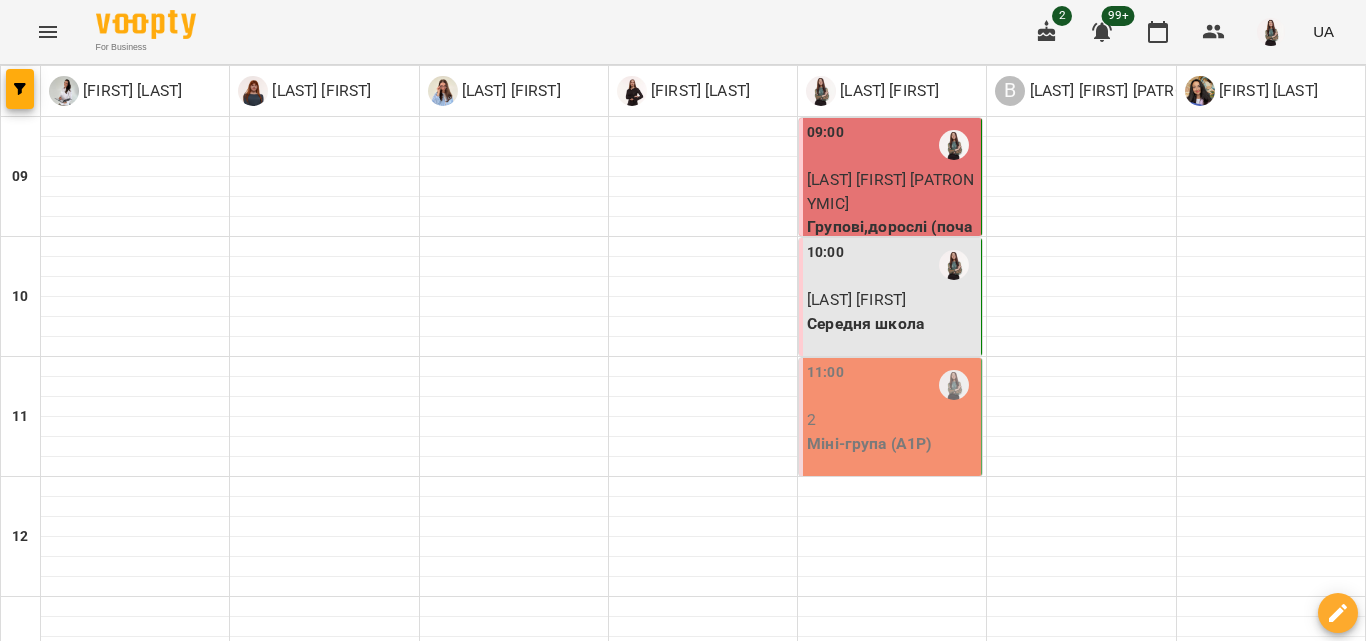 click on "індивідуальні англійська (діти)" at bounding box center (892, 935) 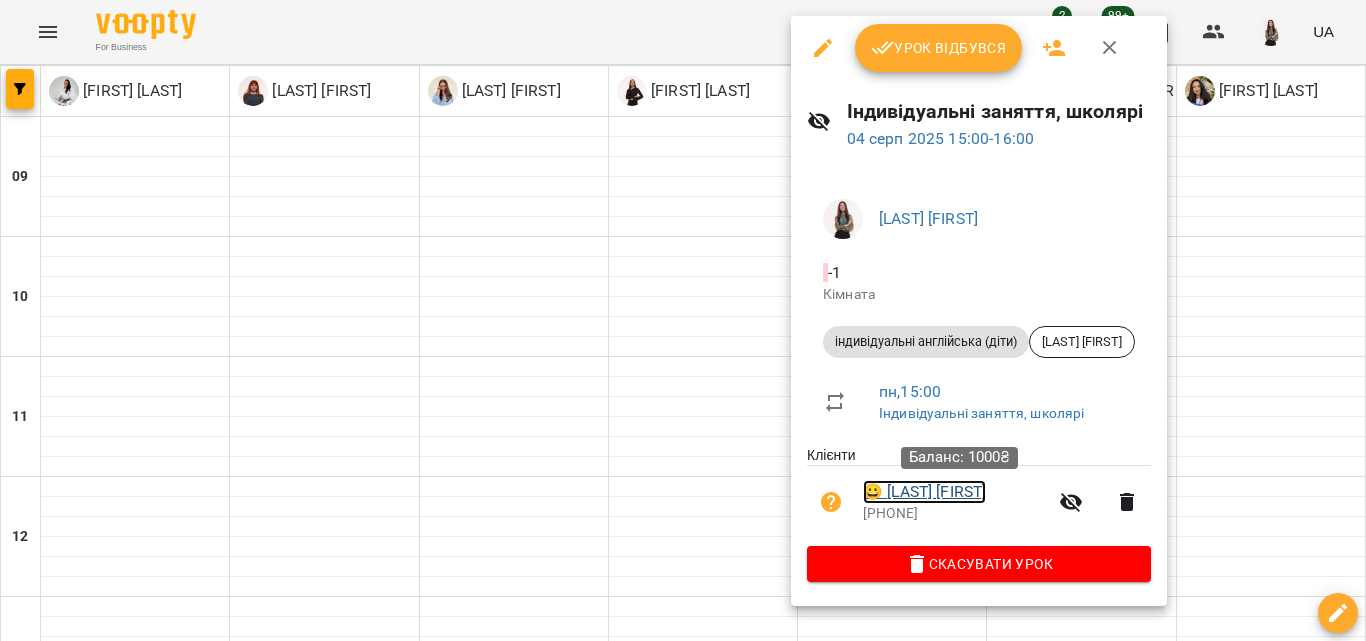 click on "😀   [LAST] [FIRST]" at bounding box center [924, 492] 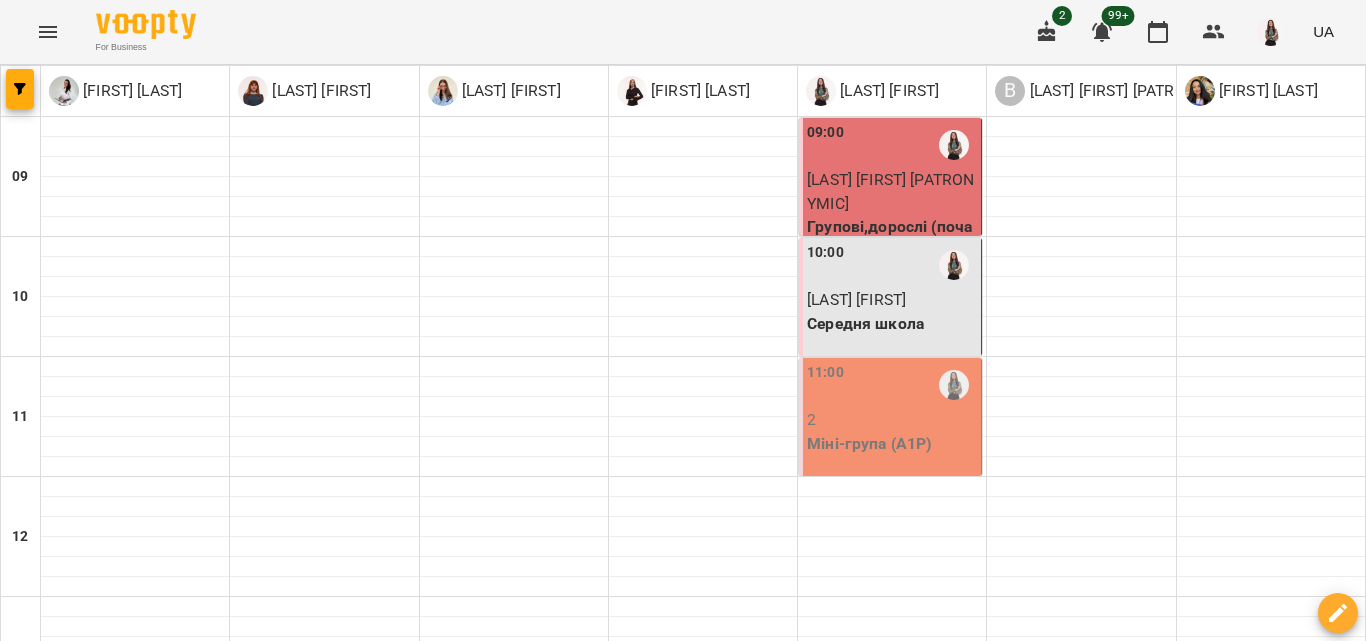 scroll, scrollTop: 800, scrollLeft: 0, axis: vertical 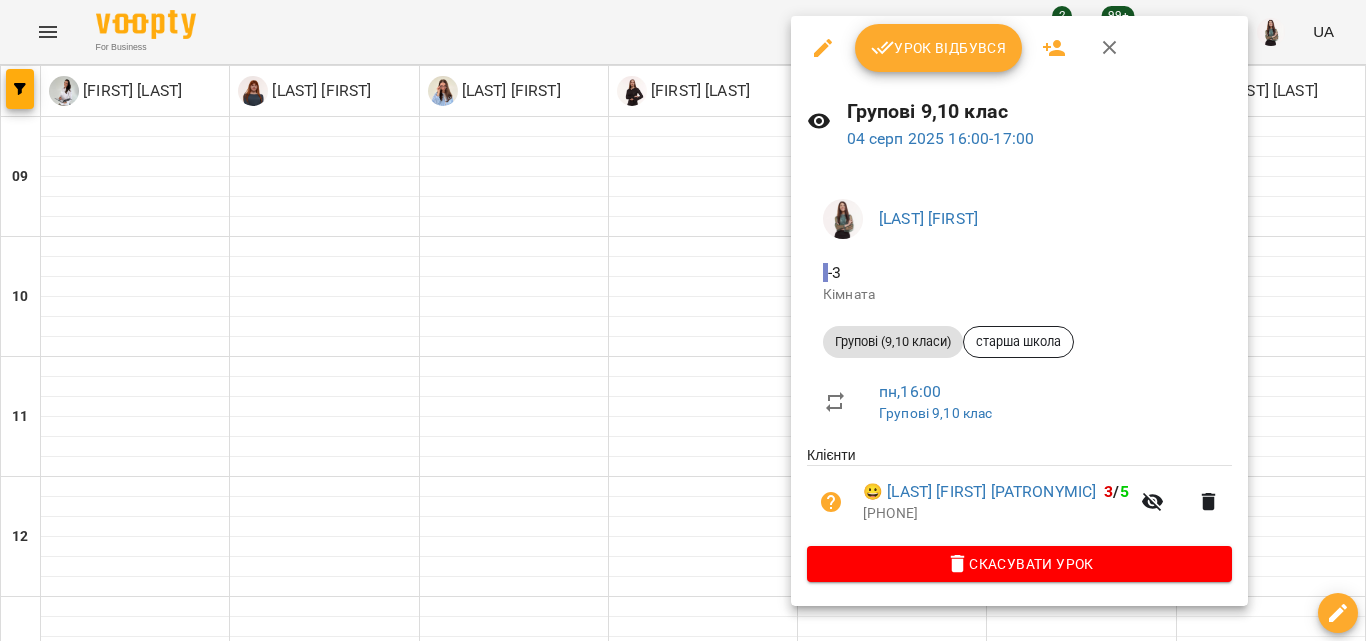 click 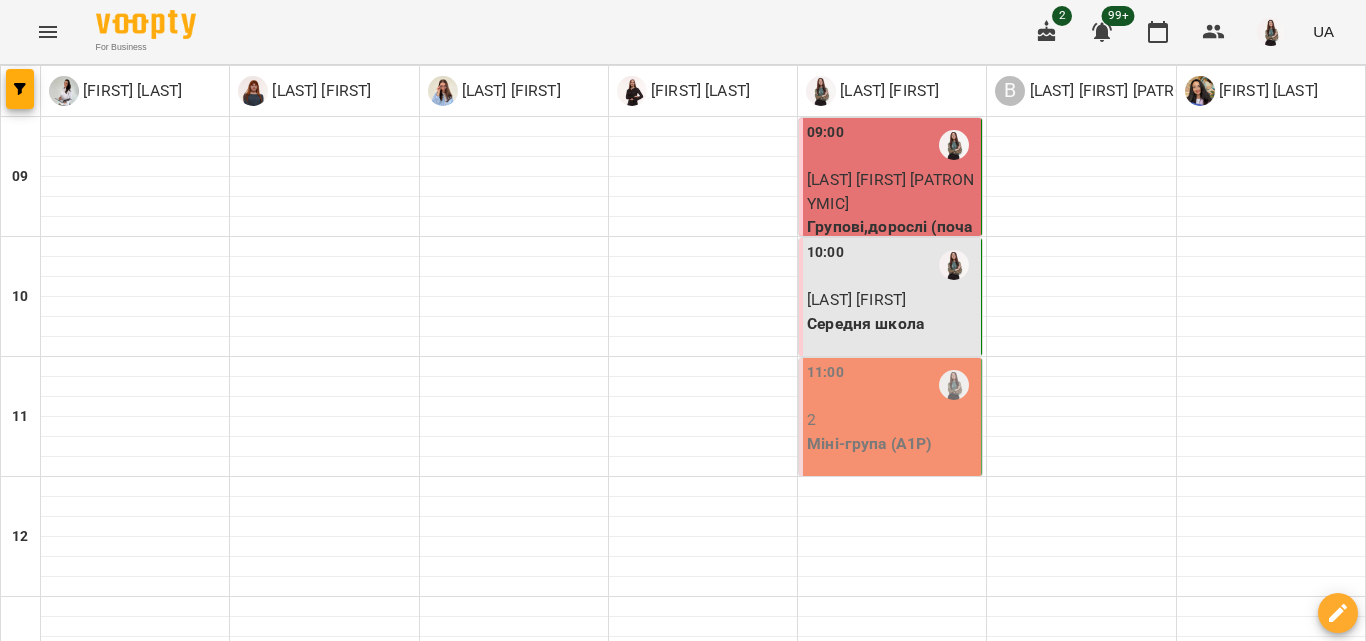 click on "Funny Phonics (phonics)" at bounding box center (892, 1175) 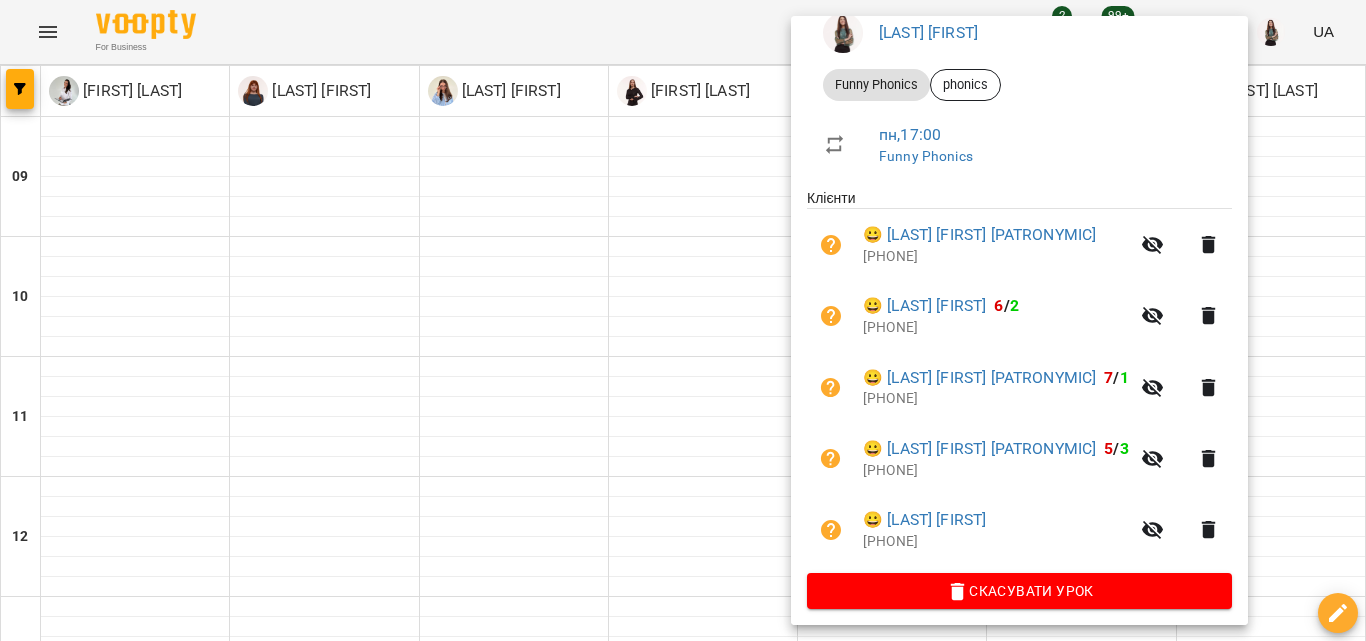 scroll, scrollTop: 197, scrollLeft: 0, axis: vertical 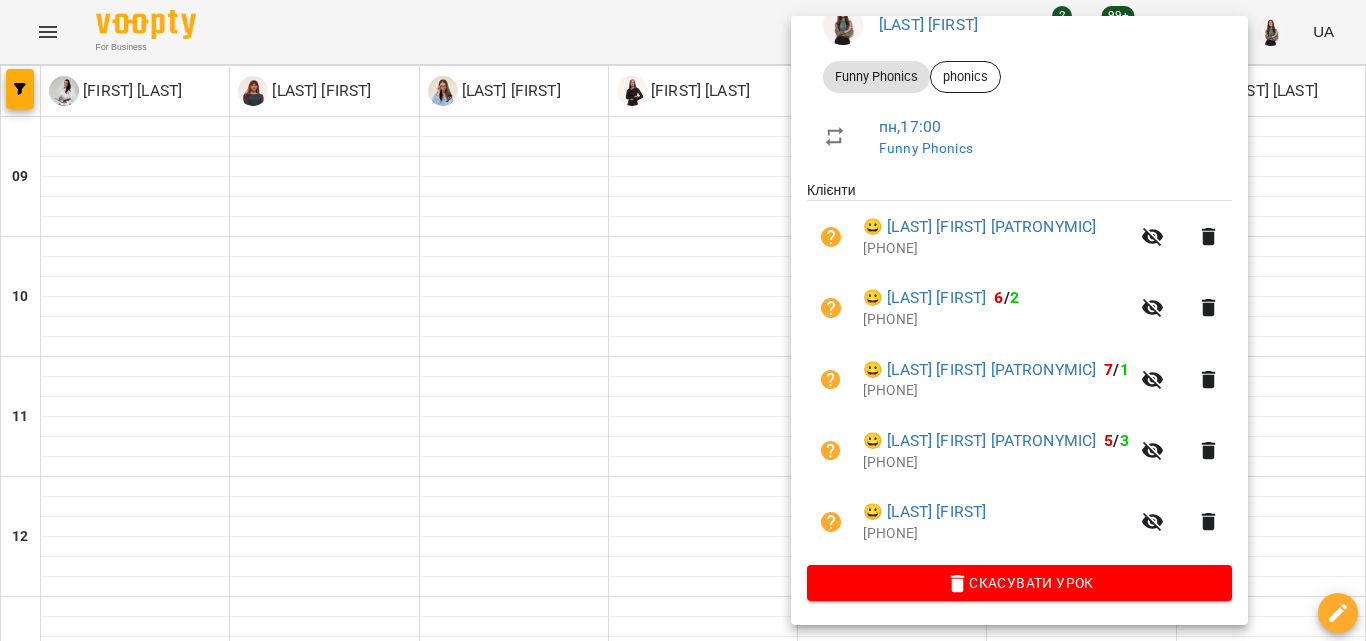 click at bounding box center [683, 320] 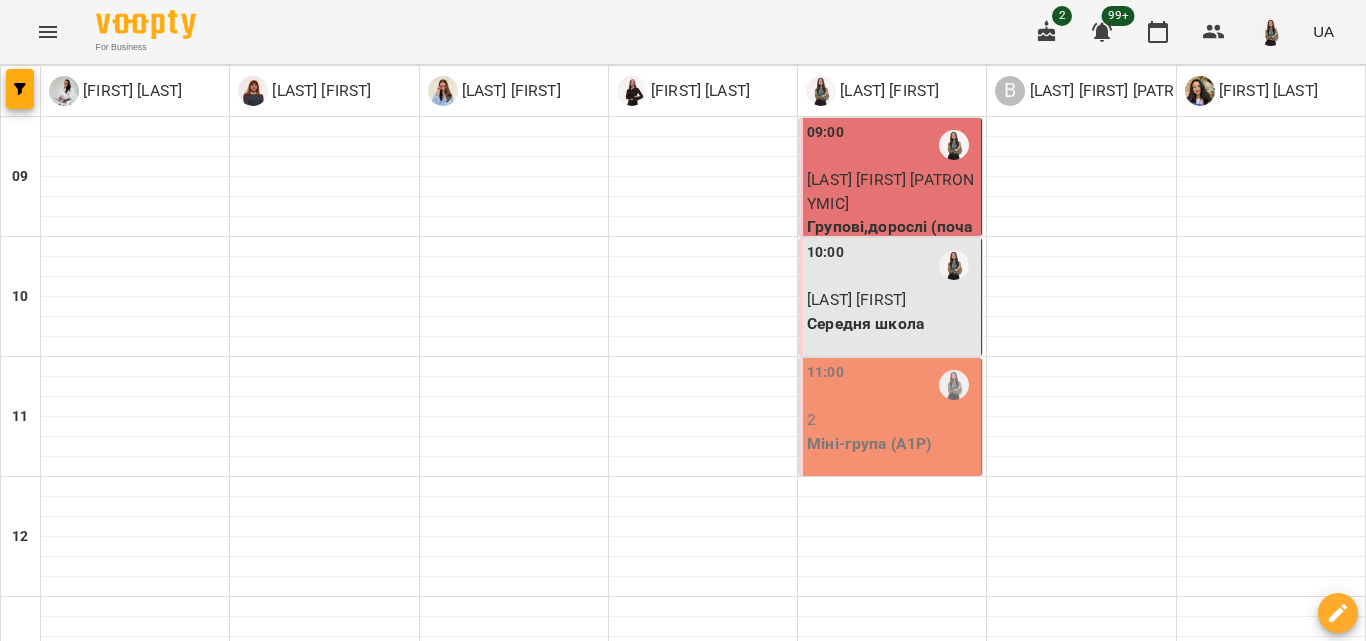click on "18:00" at bounding box center (892, 1225) 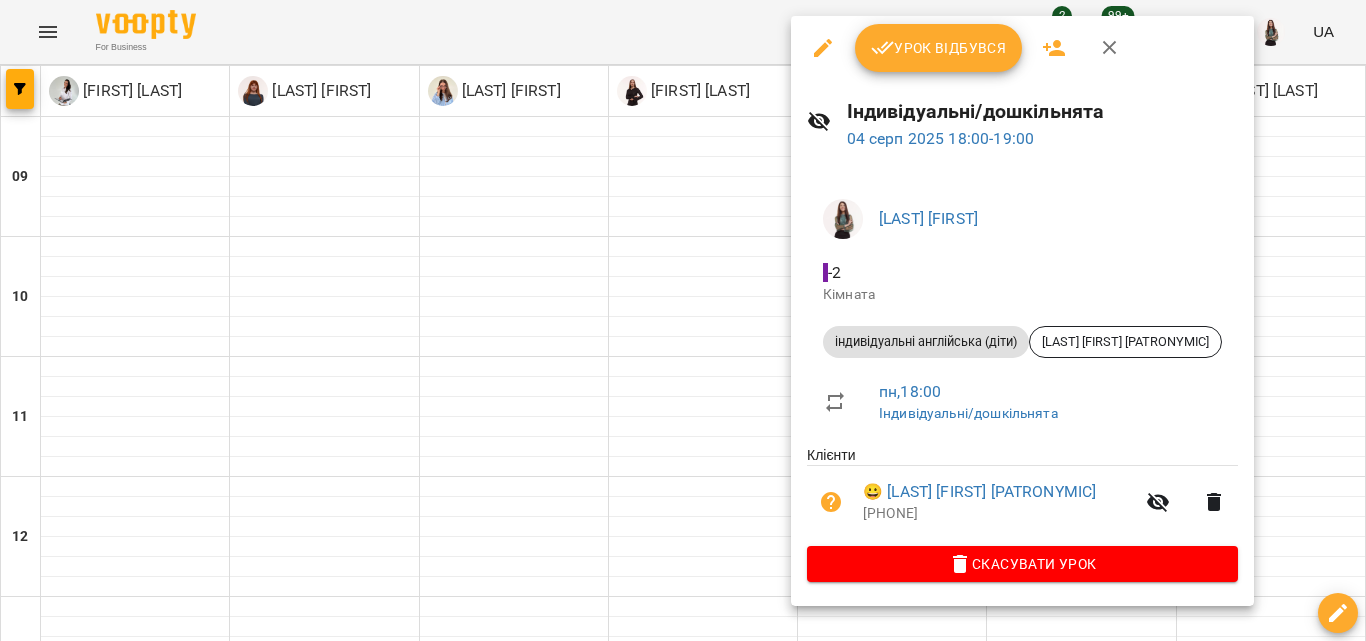 drag, startPoint x: 689, startPoint y: 343, endPoint x: 689, endPoint y: 331, distance: 12 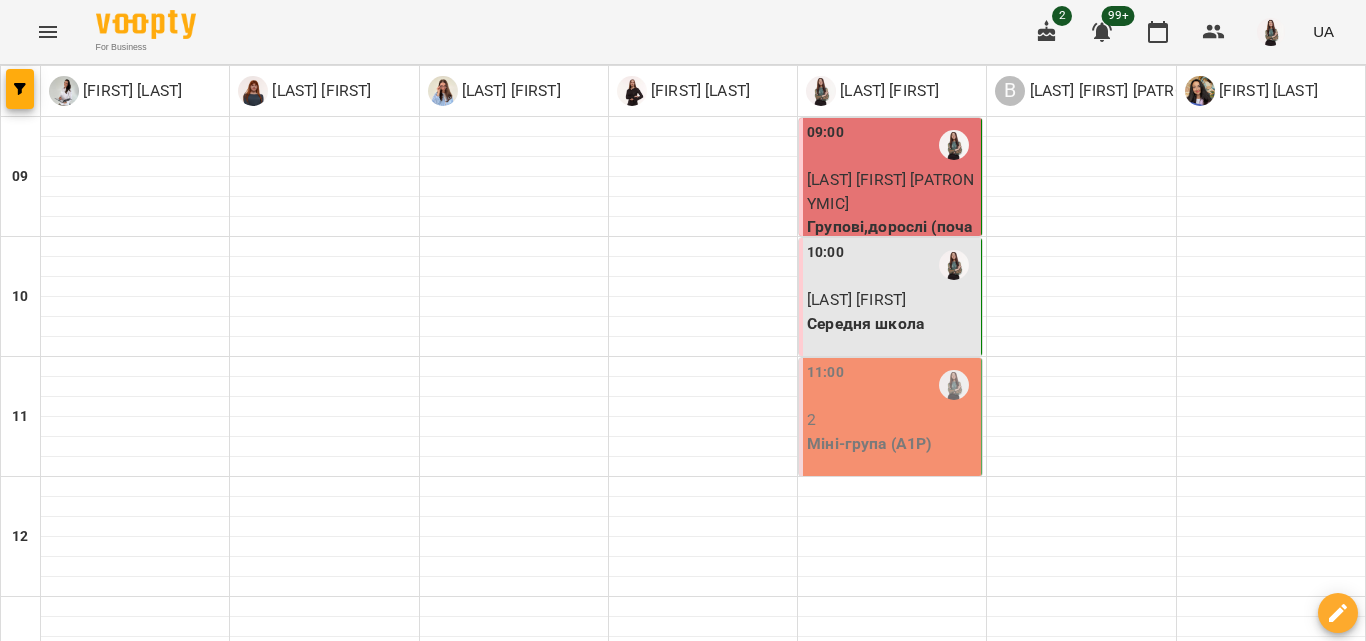 scroll, scrollTop: 229, scrollLeft: 0, axis: vertical 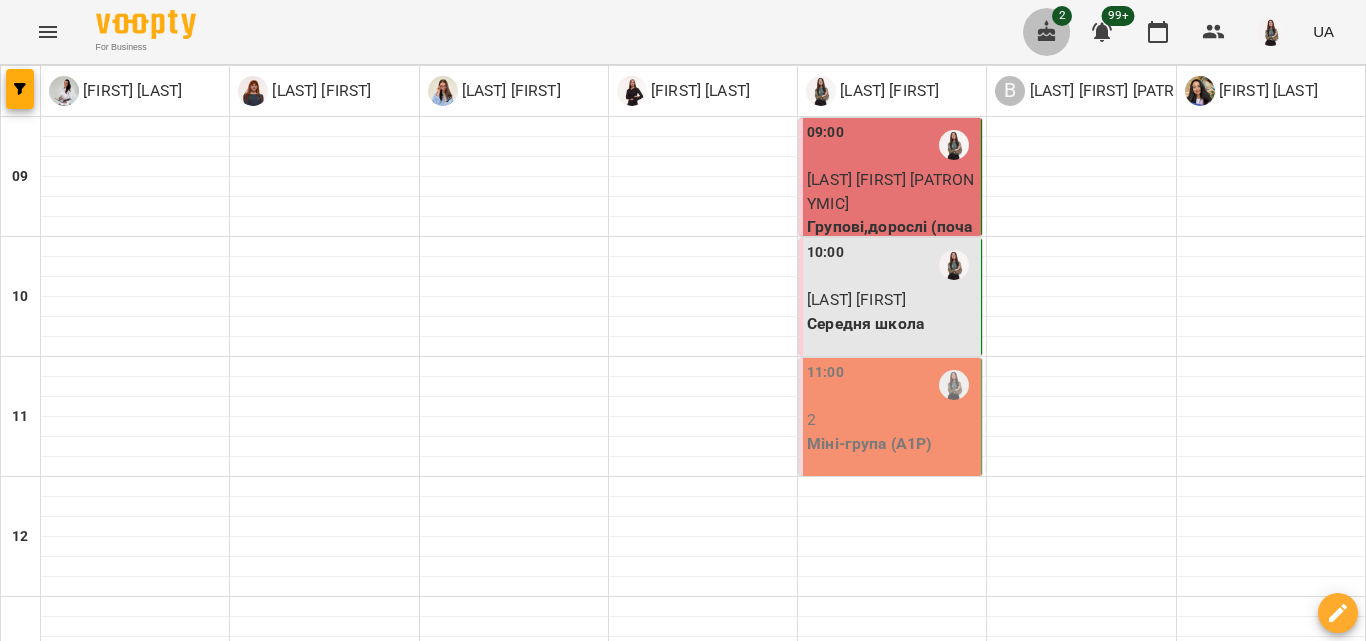 click 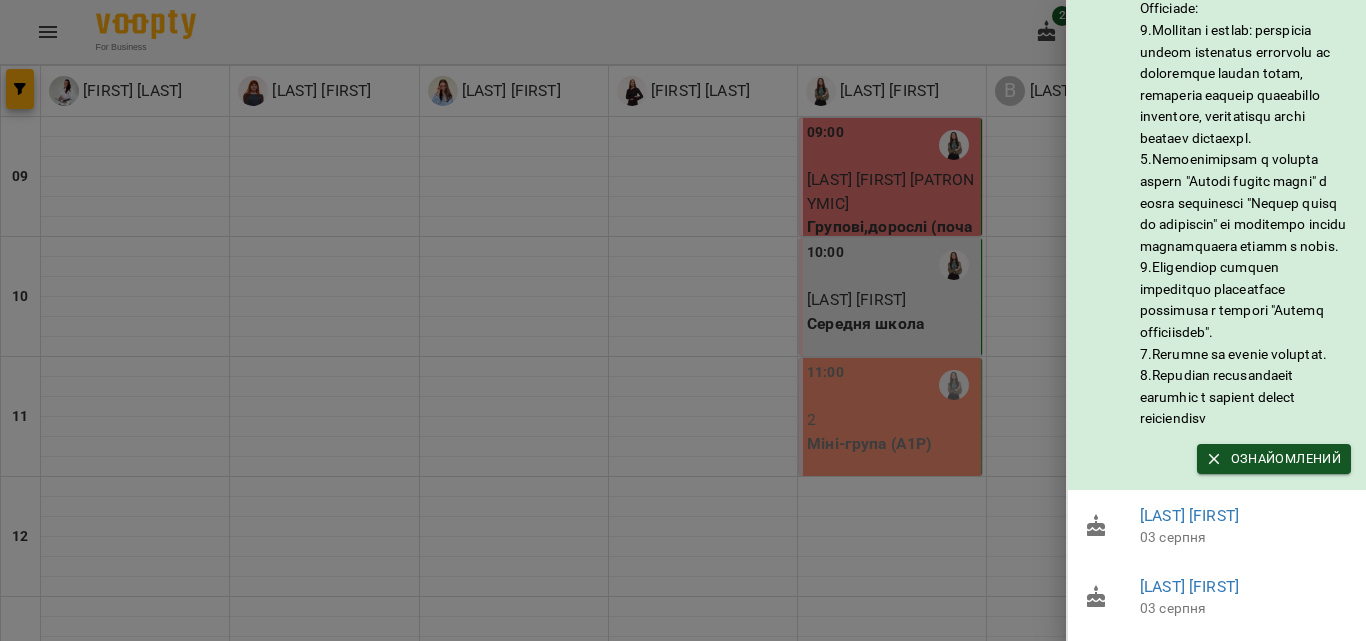 scroll, scrollTop: 342, scrollLeft: 0, axis: vertical 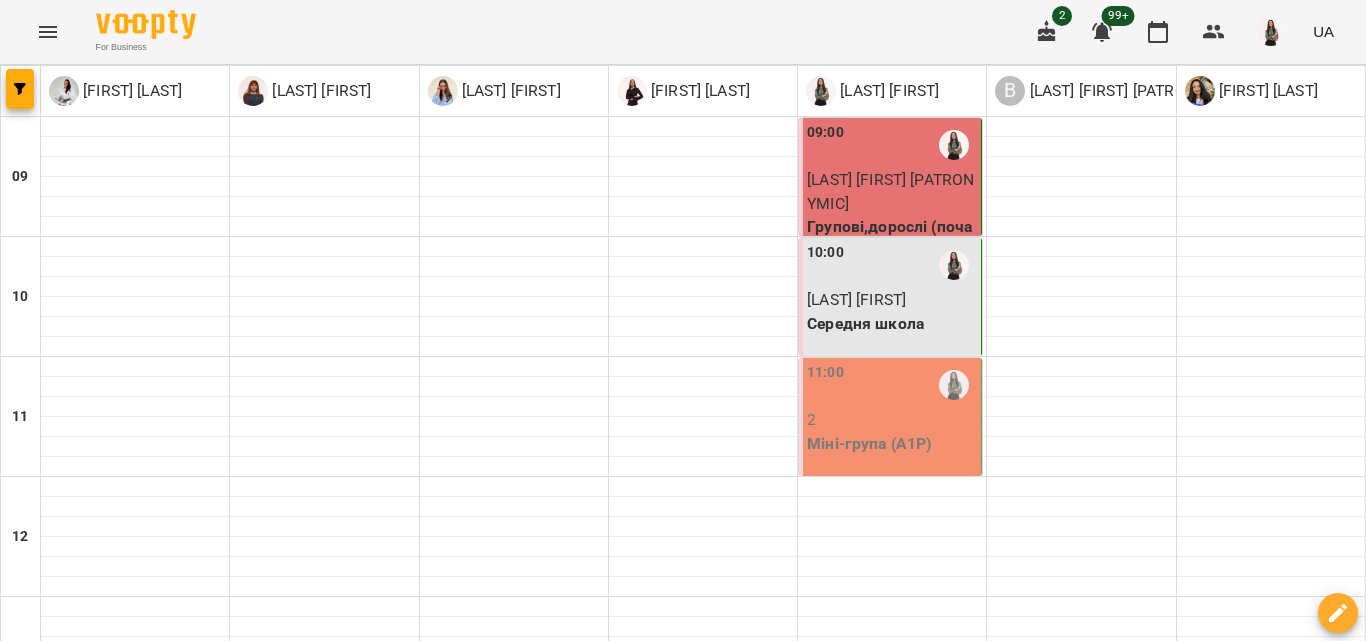 click at bounding box center [583, 1528] 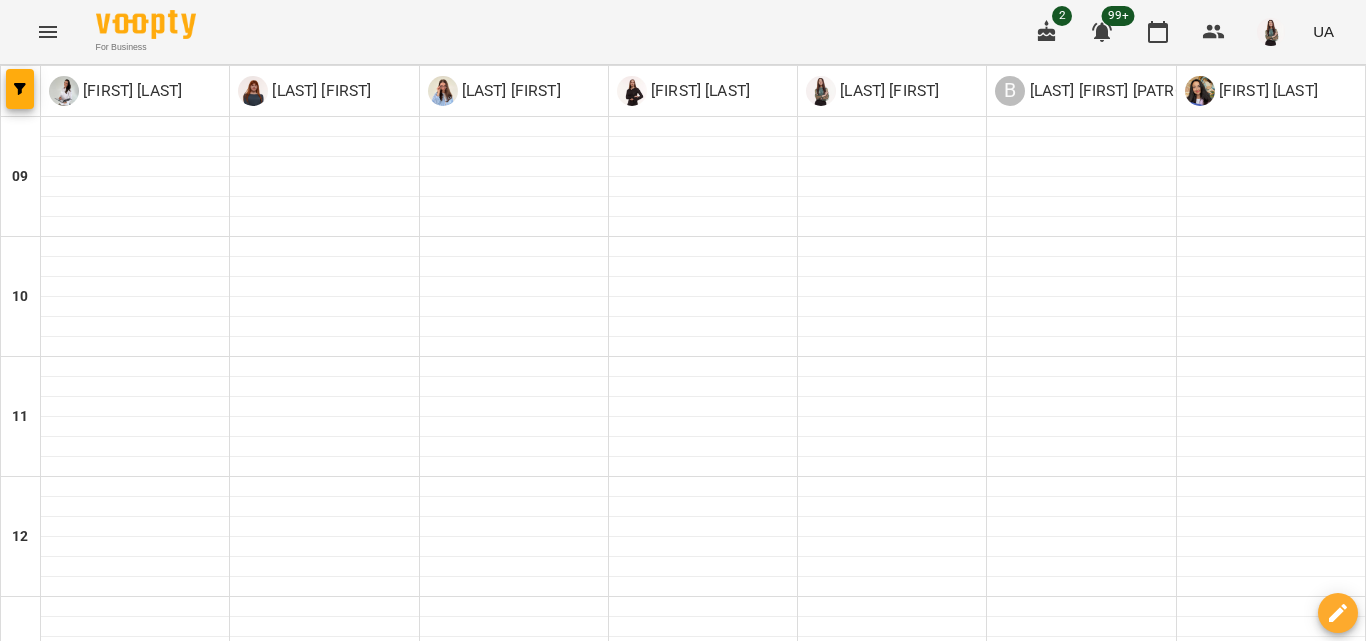 click on "28 лип" at bounding box center [38, 1482] 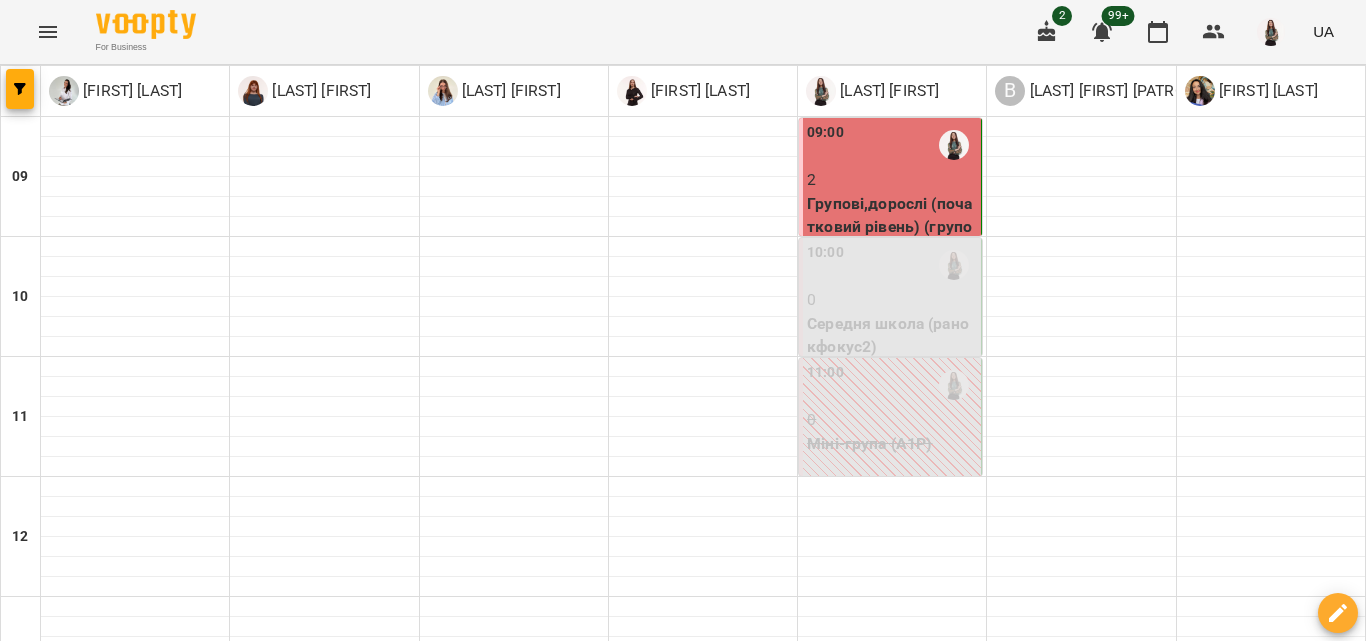 scroll, scrollTop: 929, scrollLeft: 0, axis: vertical 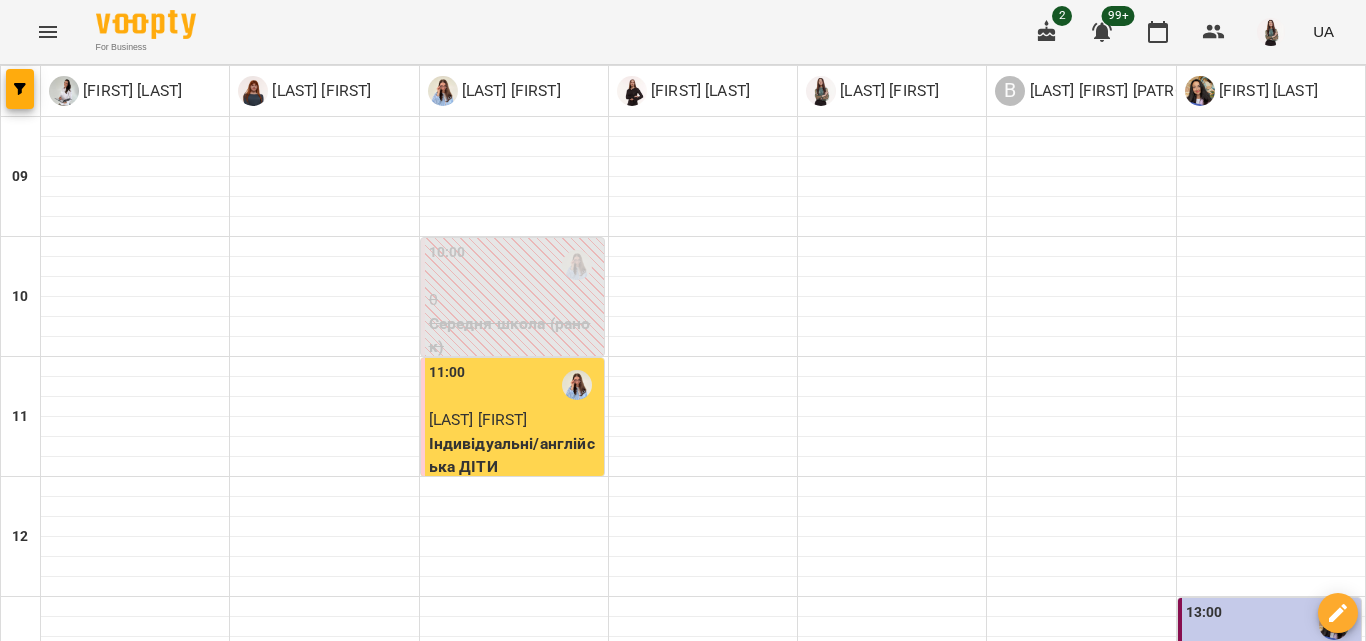 click on "ср 30 лип" at bounding box center (661, 1469) 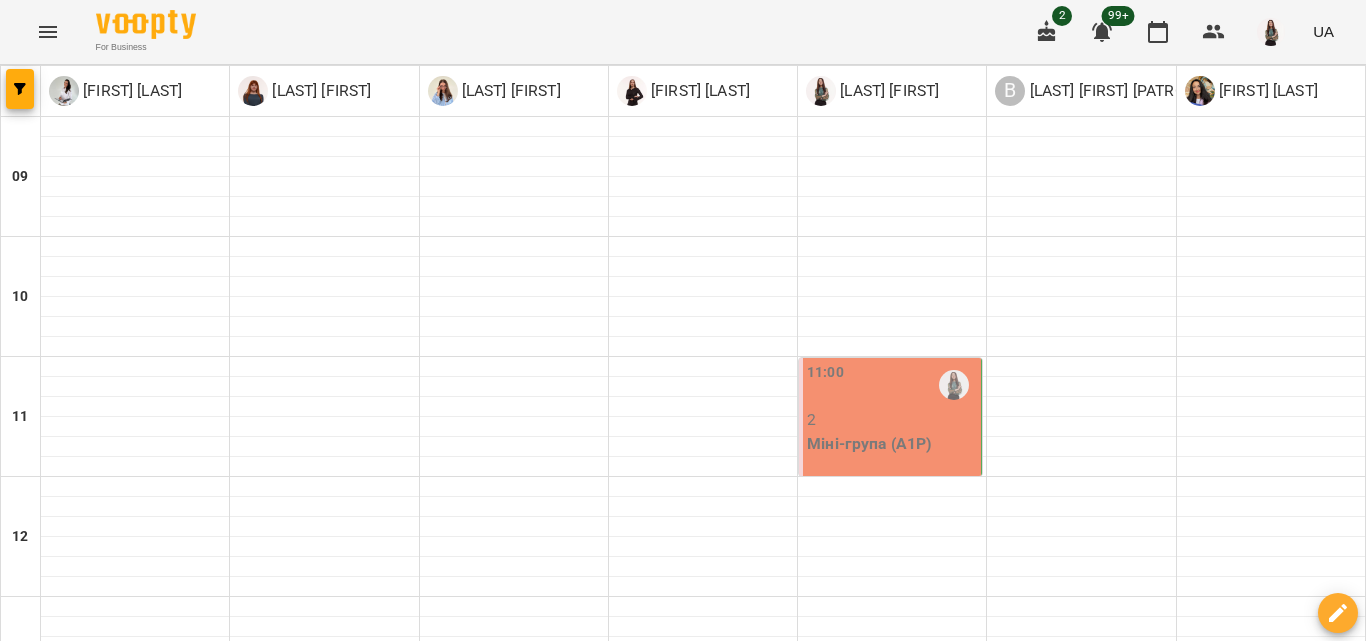 scroll, scrollTop: 700, scrollLeft: 0, axis: vertical 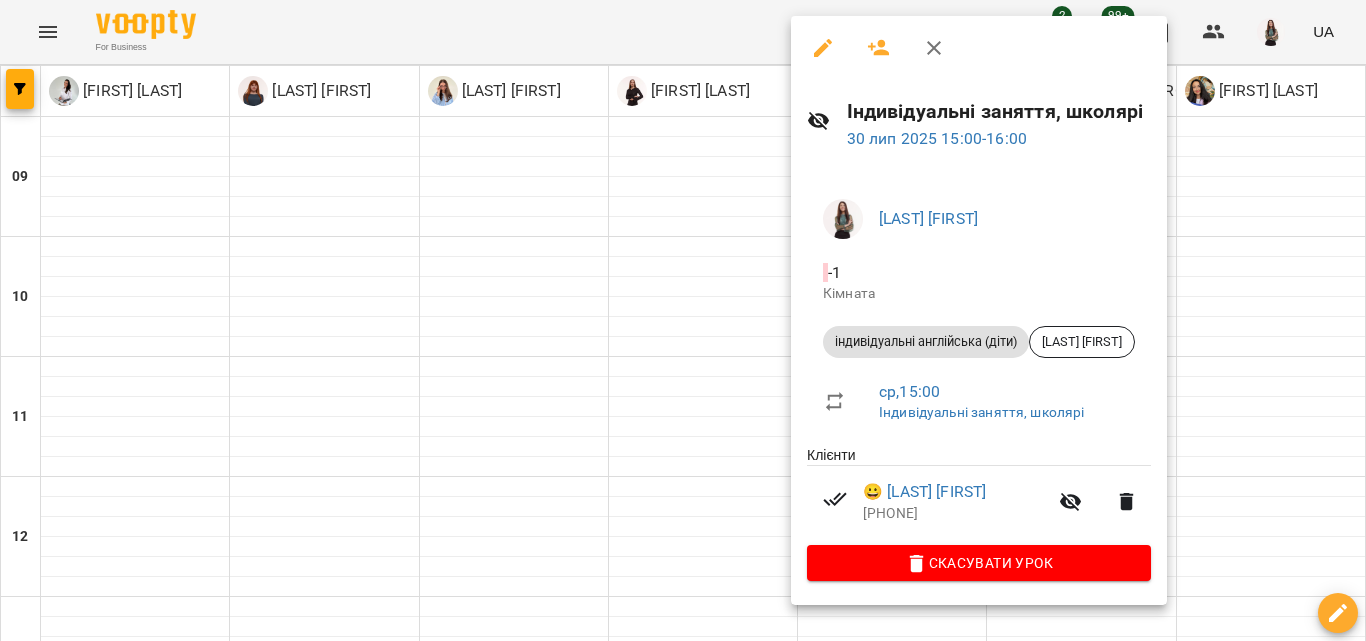 click at bounding box center (934, 48) 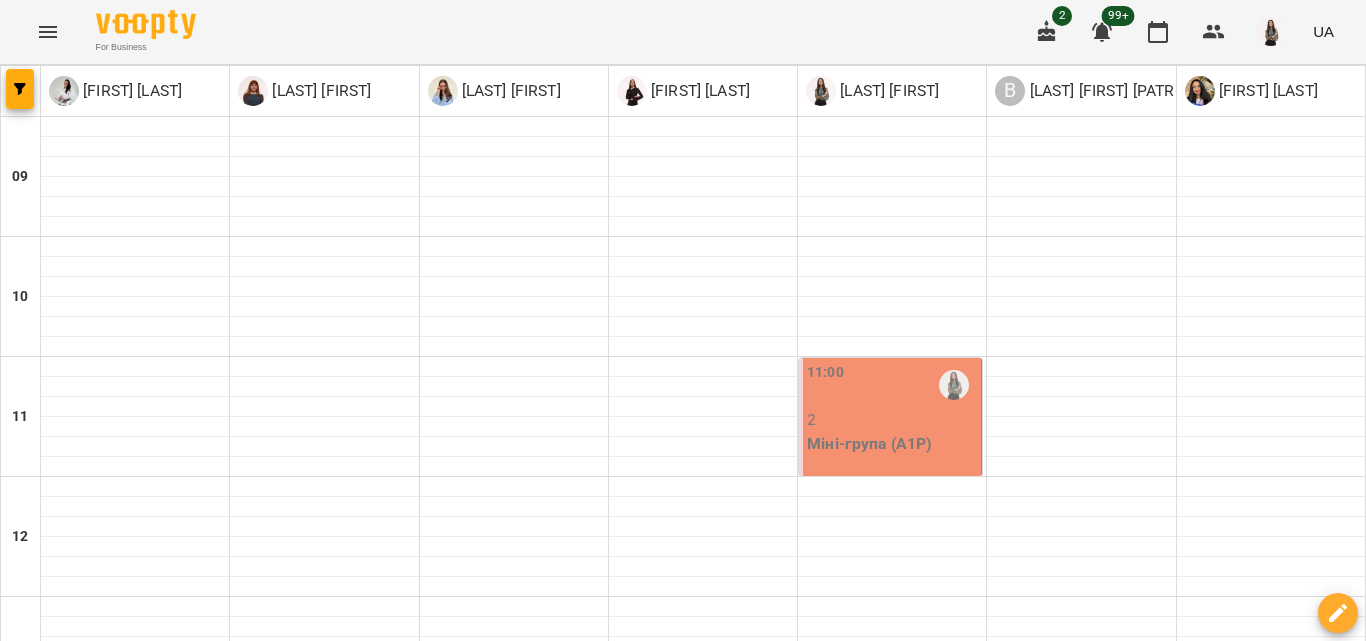 click at bounding box center [954, 985] 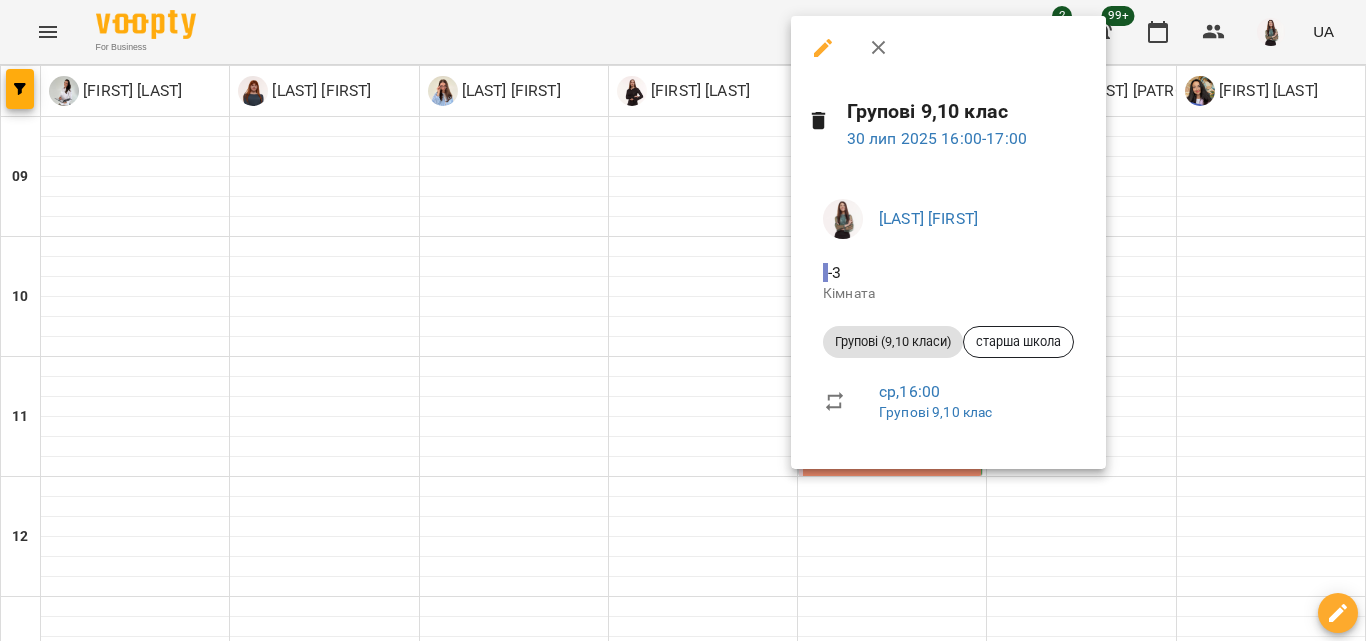 click 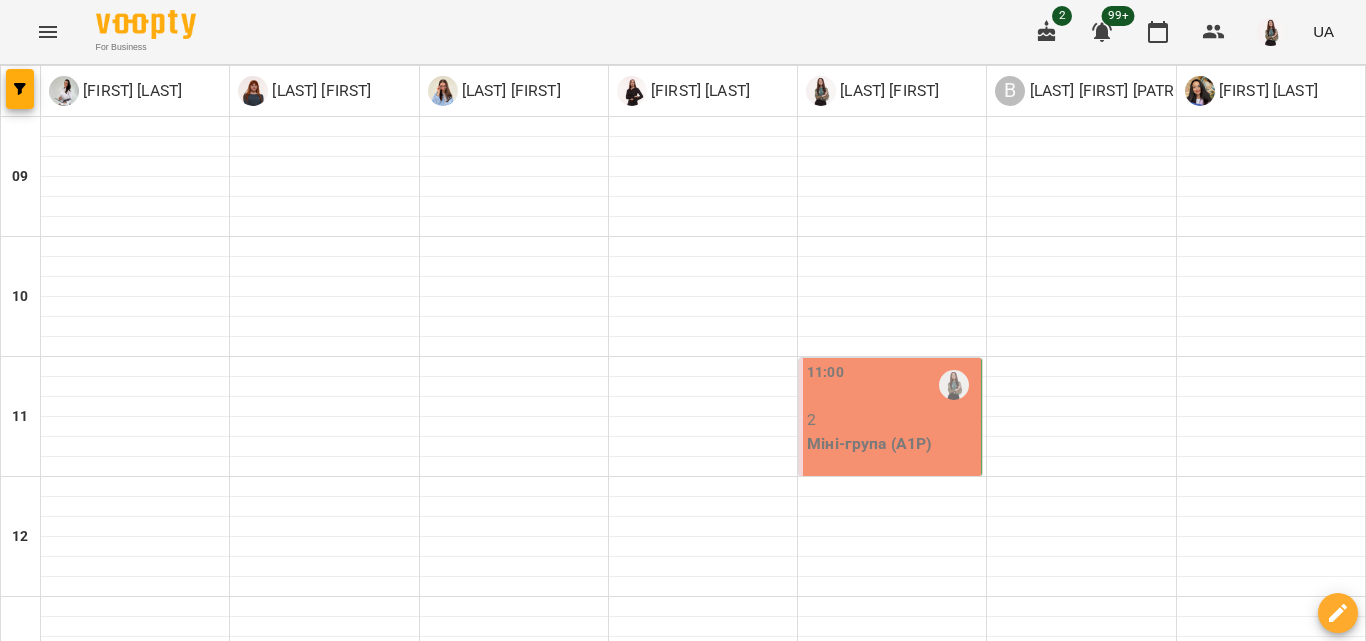 click on "4" at bounding box center [892, 1140] 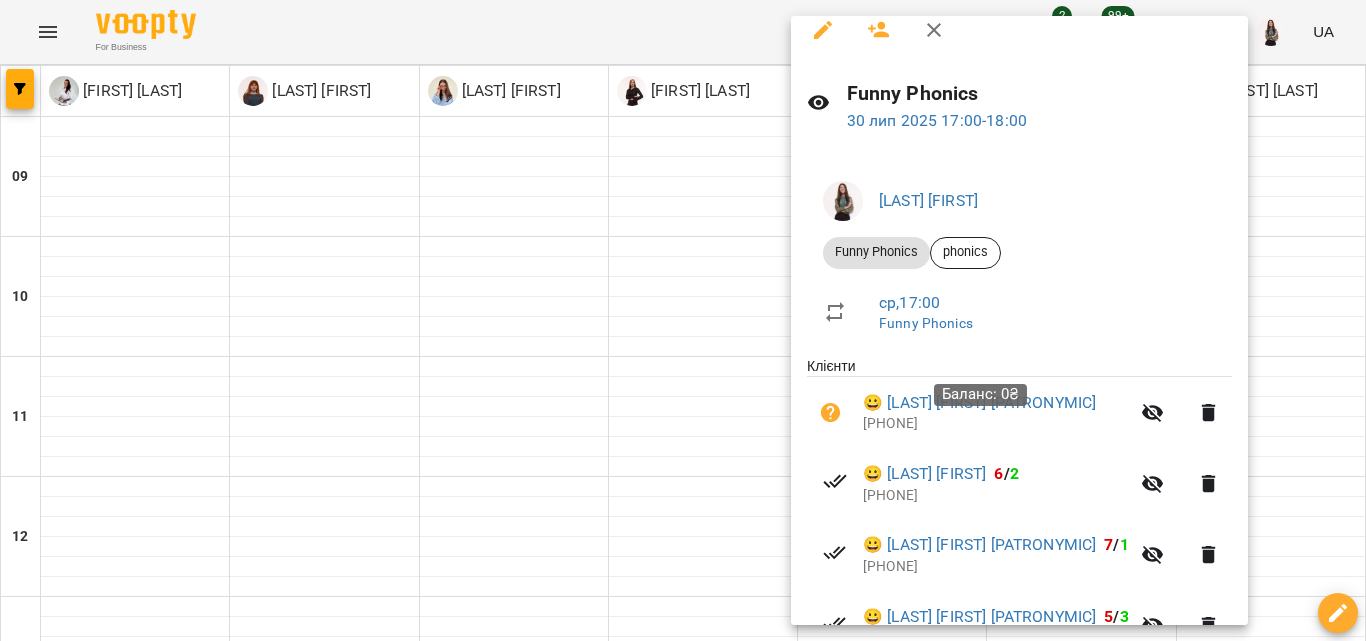 scroll, scrollTop: 0, scrollLeft: 0, axis: both 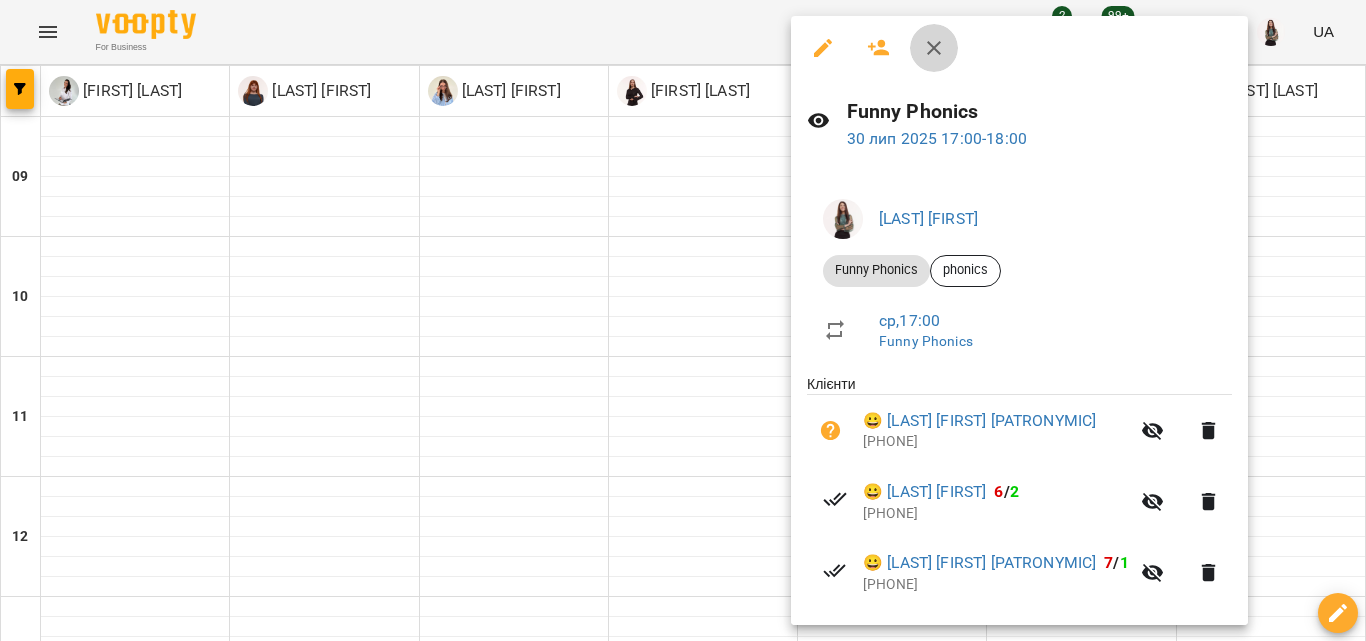 click 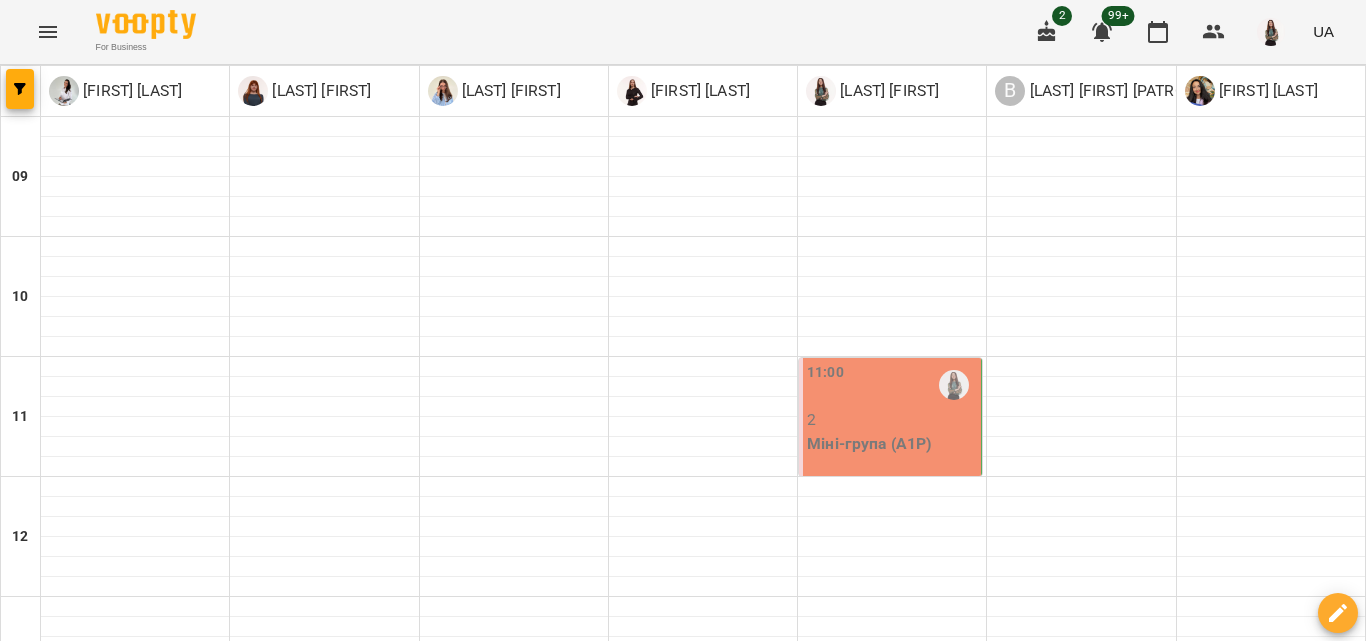 scroll, scrollTop: 900, scrollLeft: 0, axis: vertical 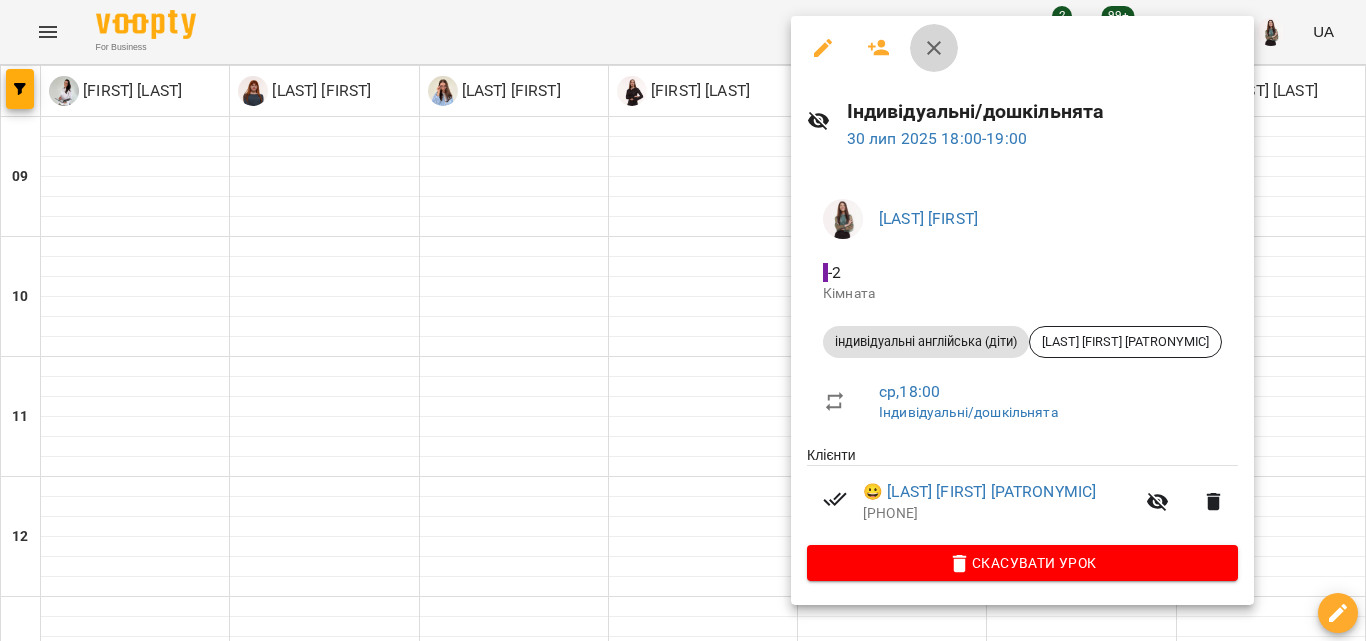 click 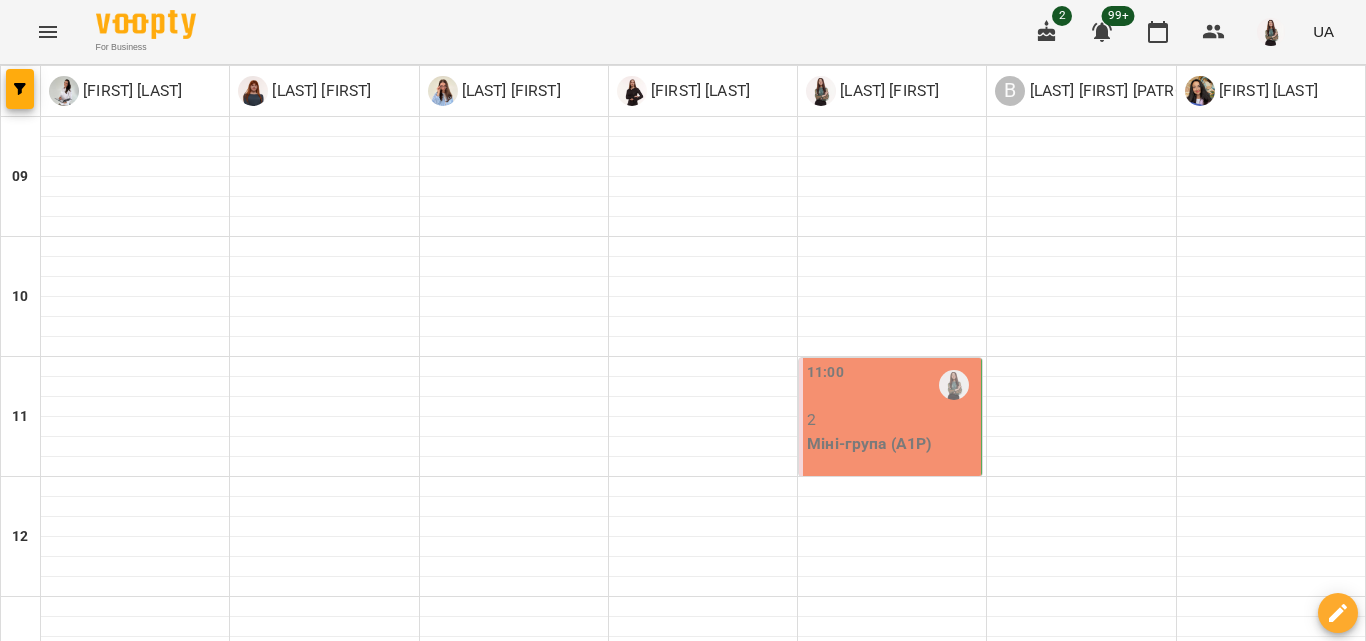 click on "чт" at bounding box center [879, 1463] 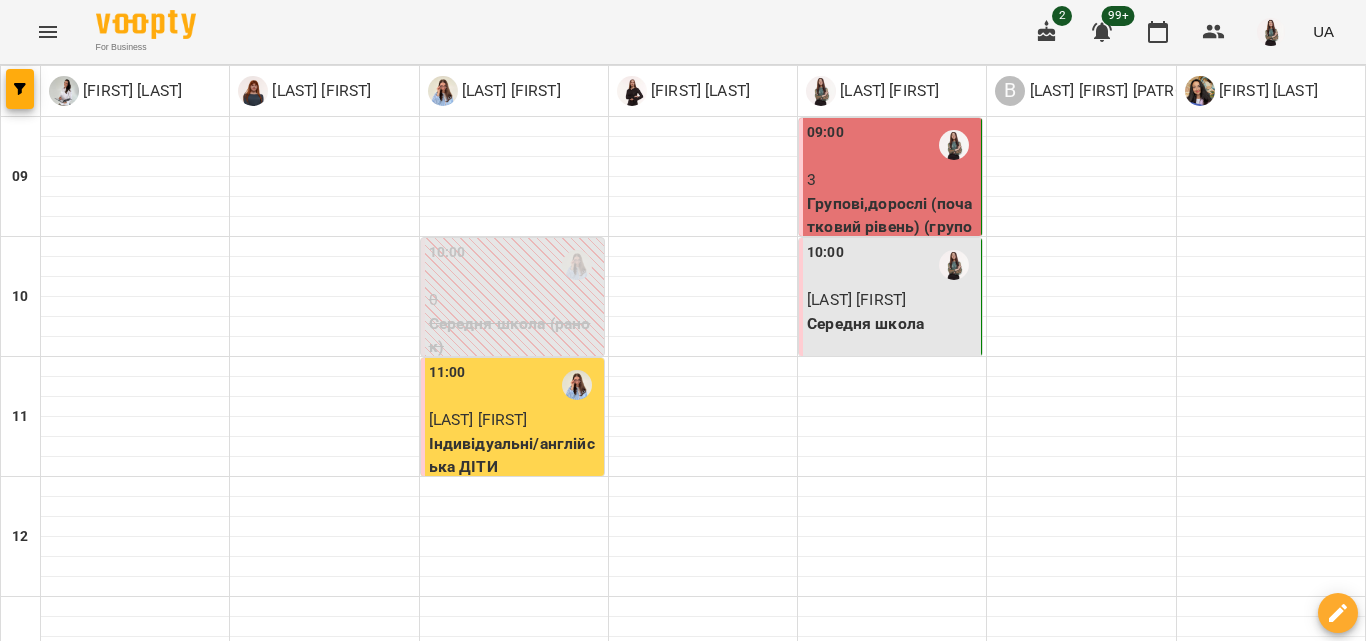 click on "3" at bounding box center [892, 180] 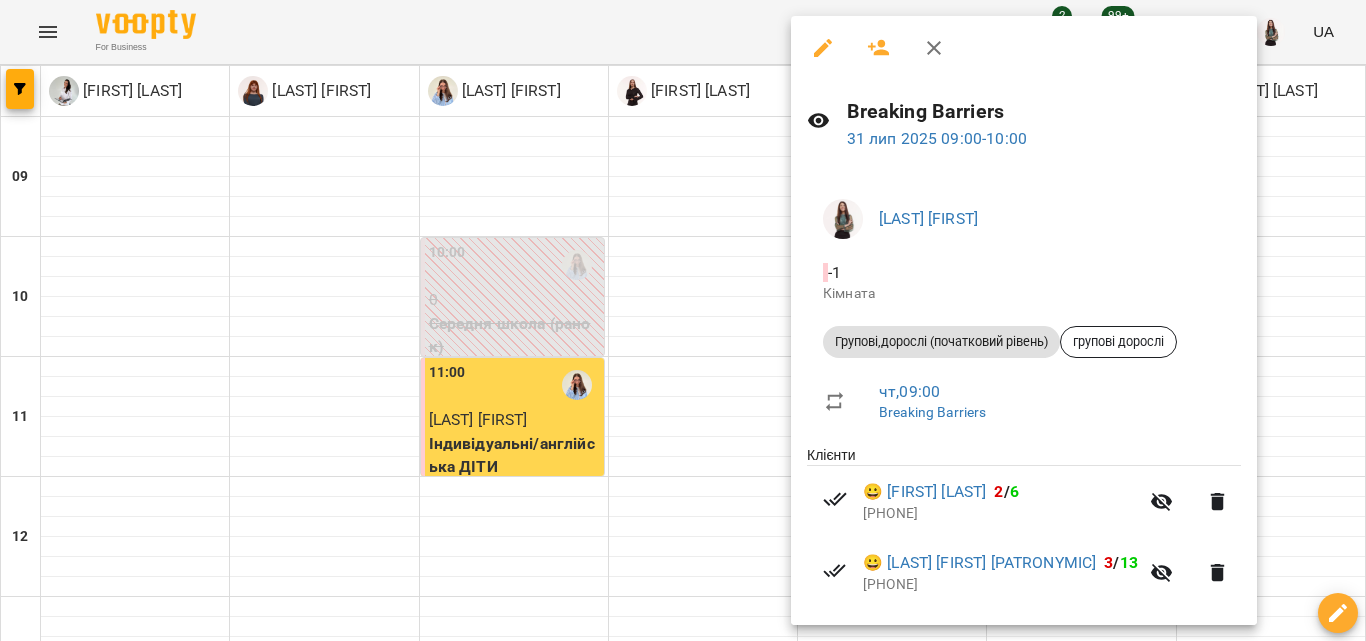 click 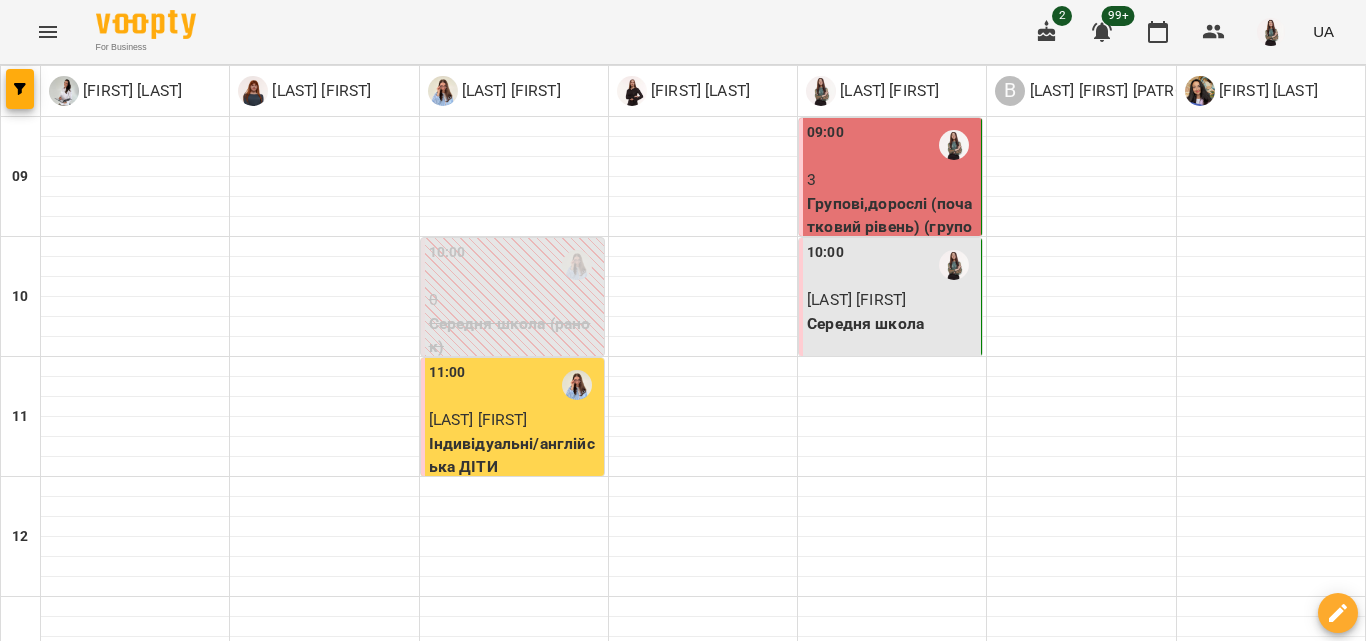 click on "[LAST] [FIRST]" at bounding box center [856, 299] 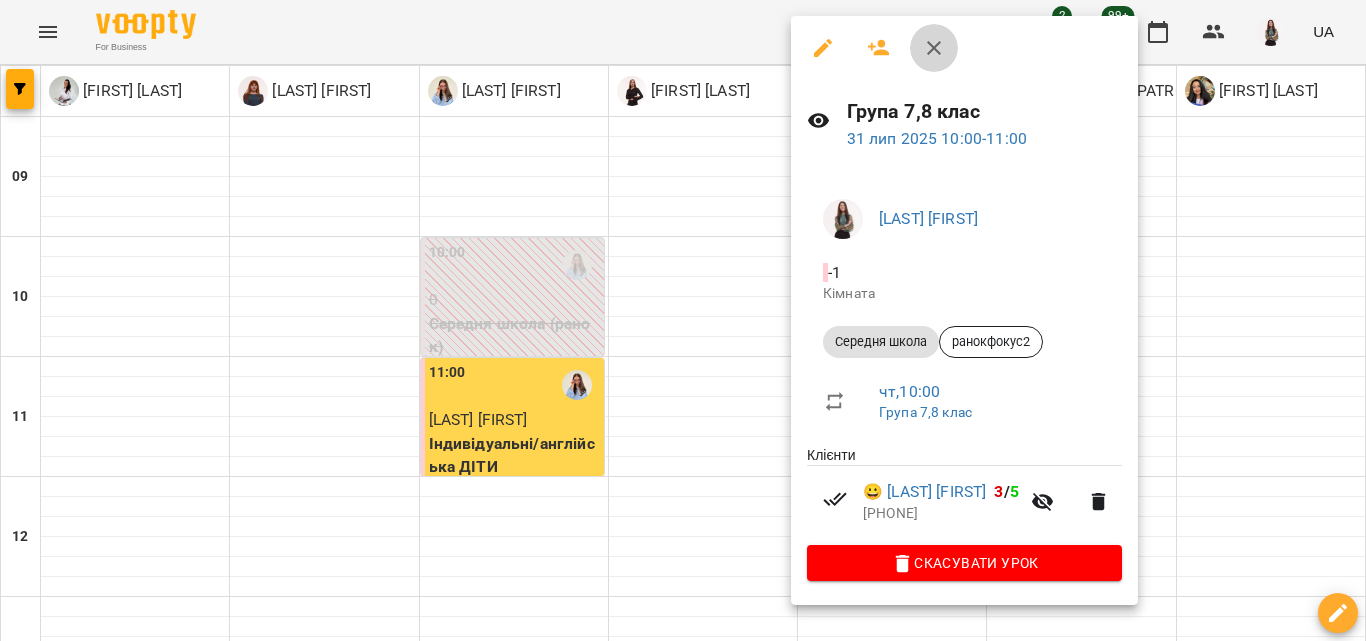 click 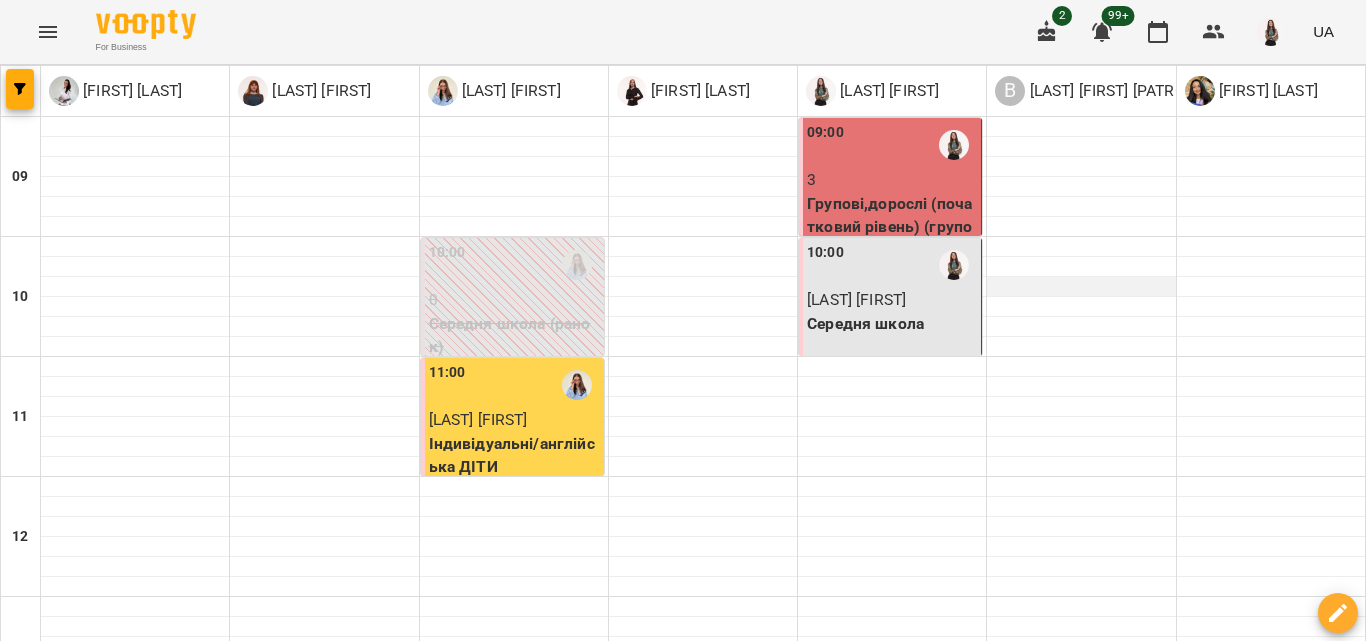 scroll, scrollTop: 600, scrollLeft: 0, axis: vertical 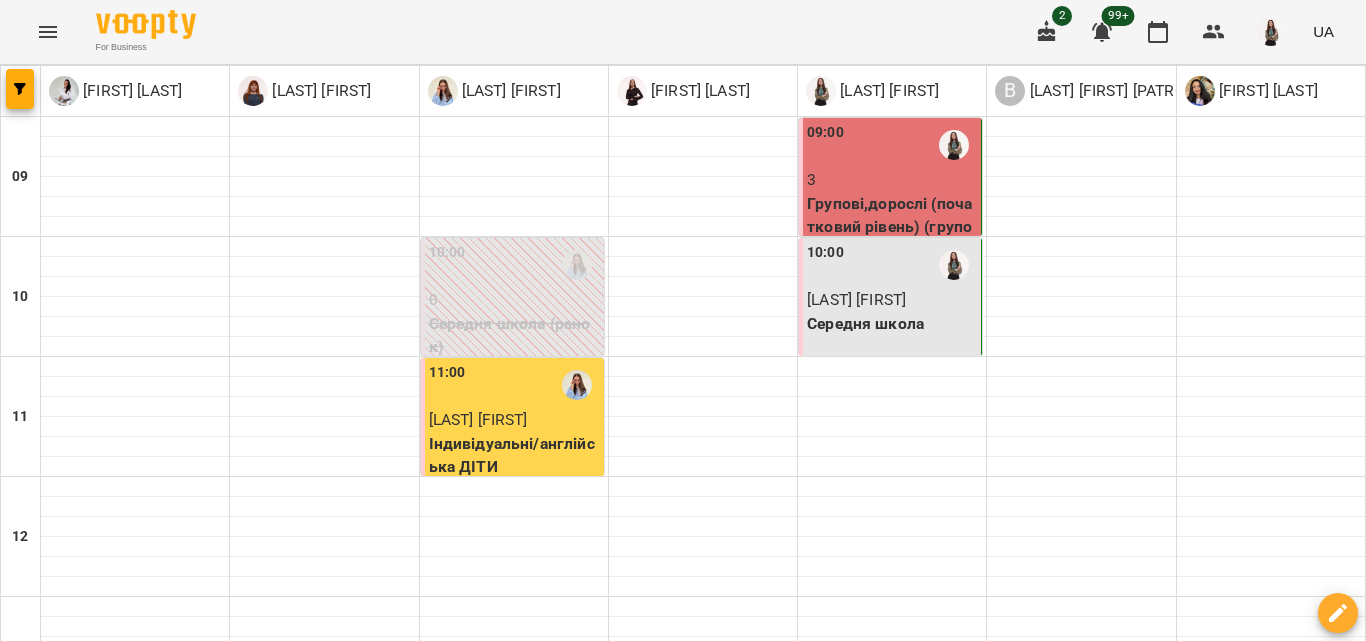 click on "Індивідуальні/дорослі" at bounding box center (892, 924) 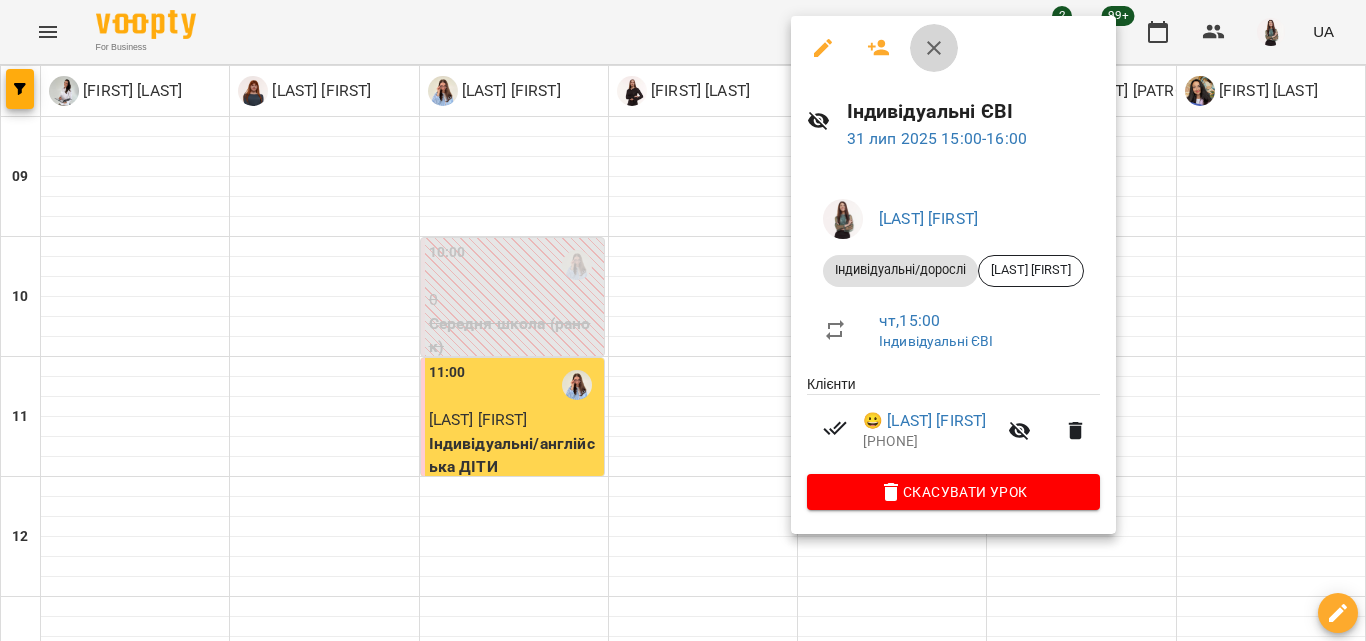 click at bounding box center [934, 48] 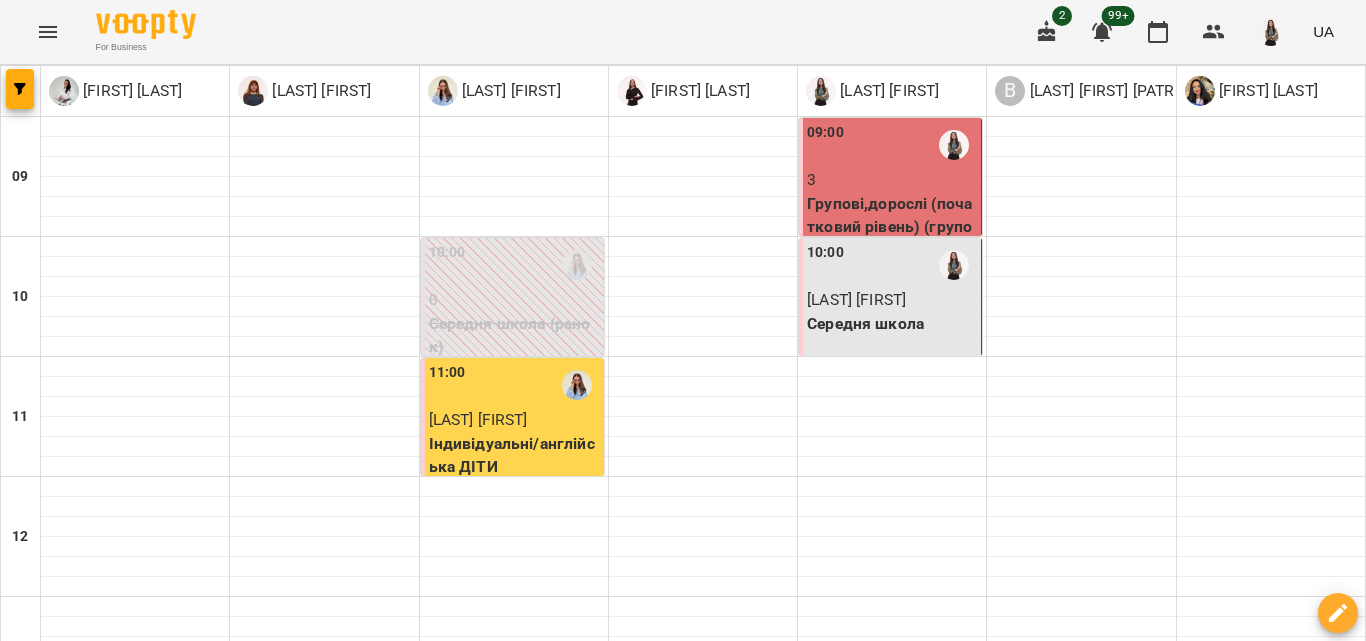click on "Індивідуальні англійська діти" at bounding box center (892, 1055) 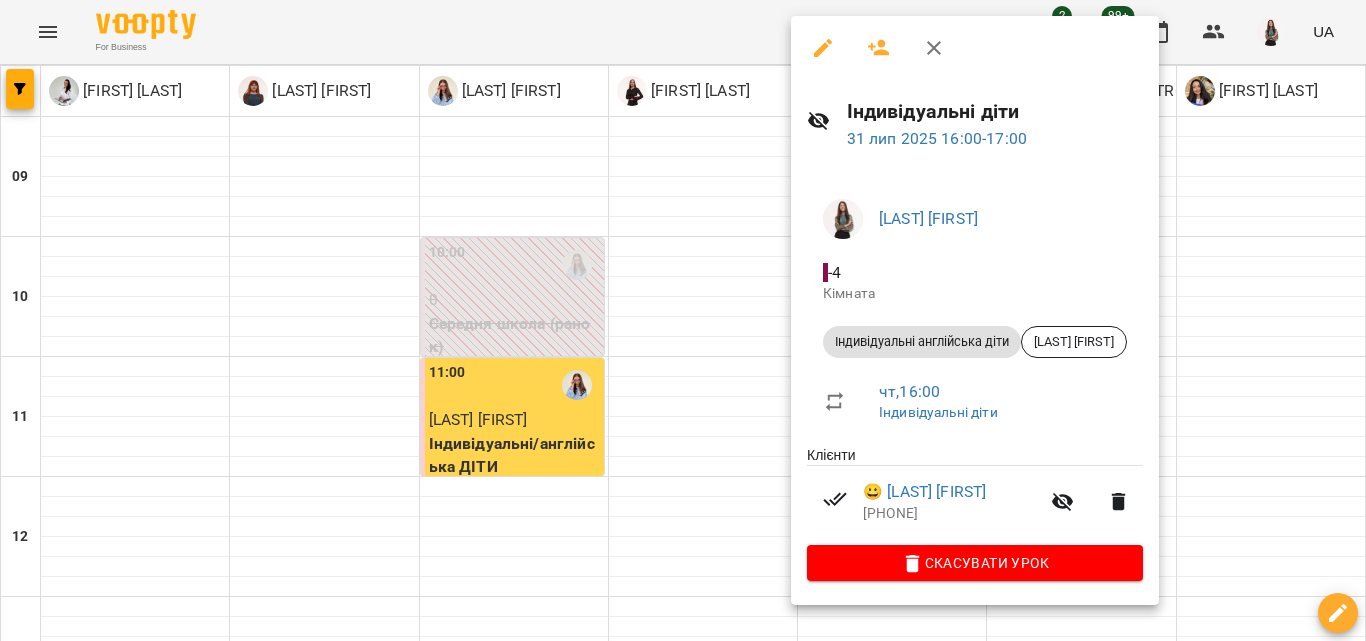 click 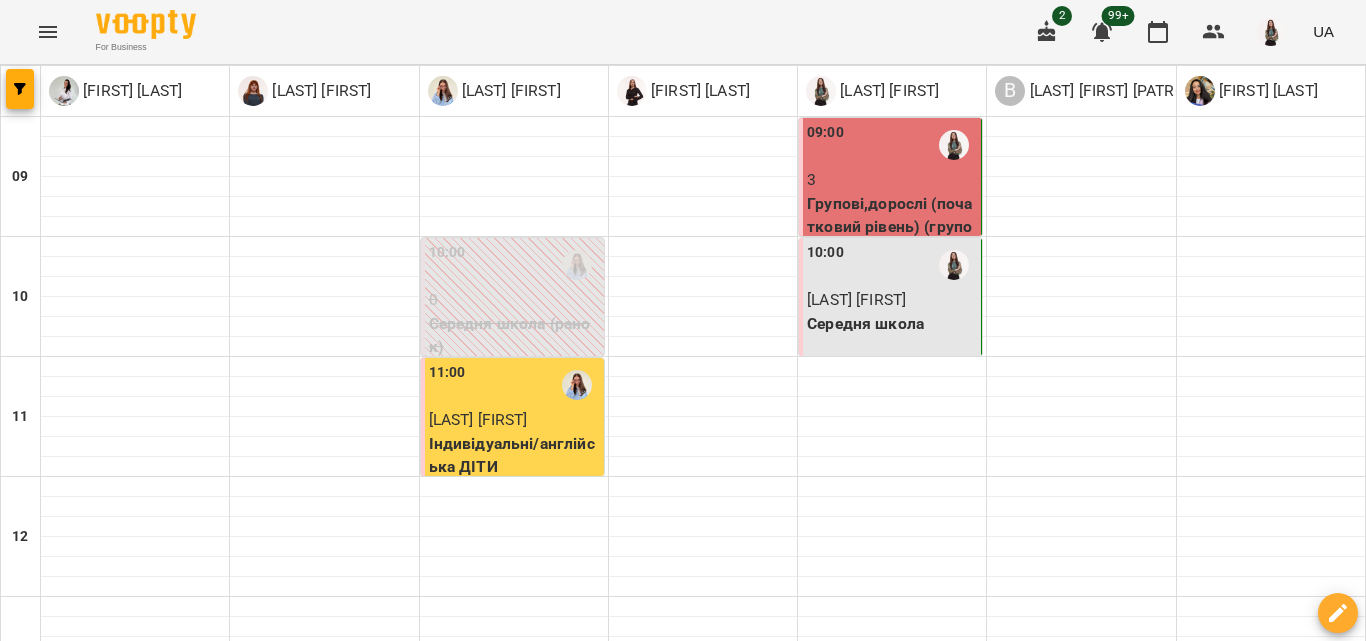 scroll, scrollTop: 929, scrollLeft: 0, axis: vertical 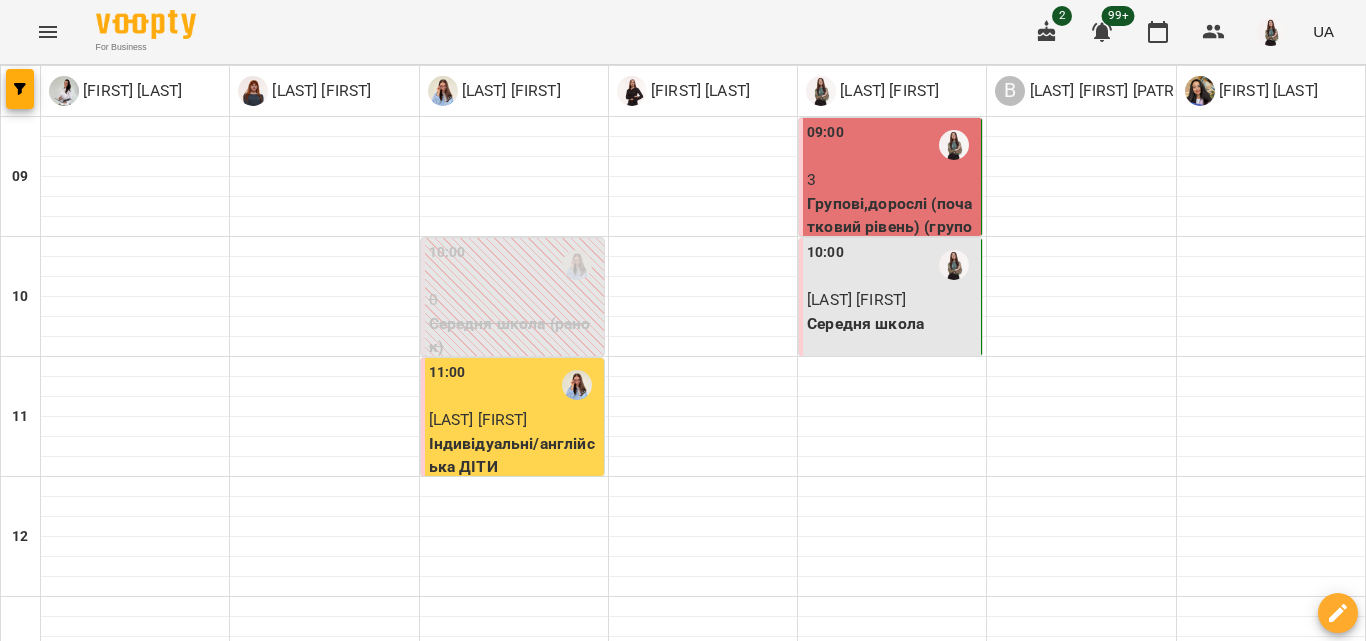 click at bounding box center [782, 1528] 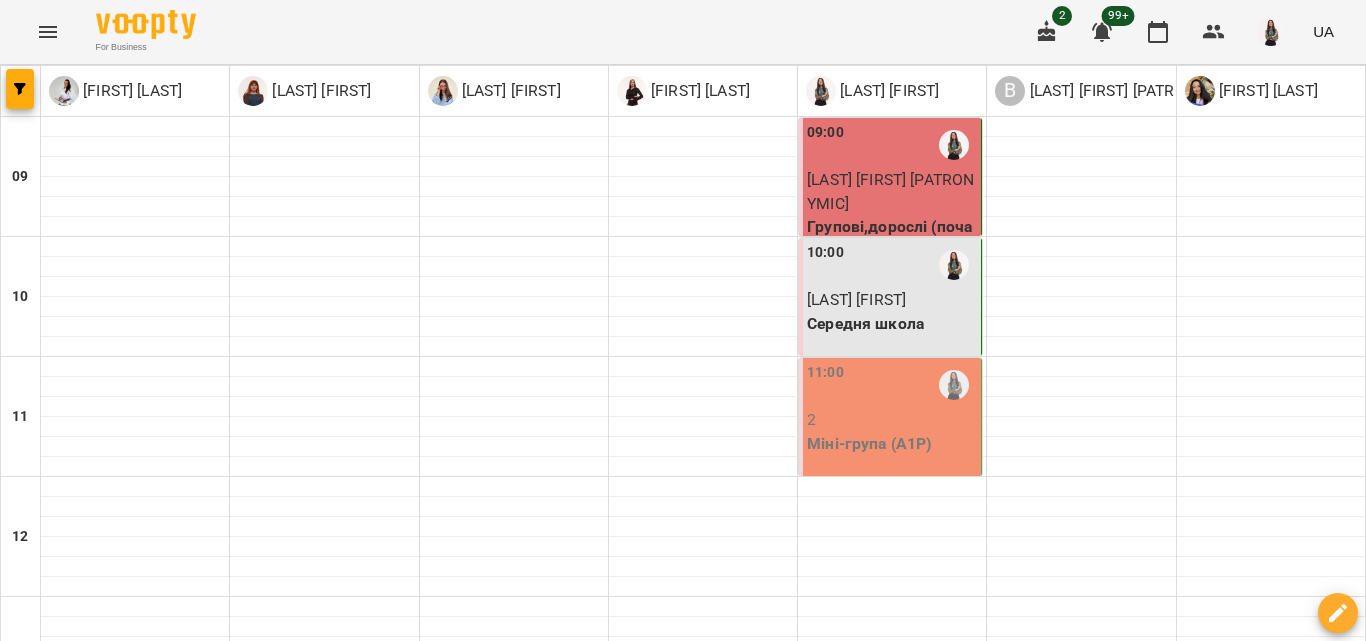click on "09:00" at bounding box center [892, 145] 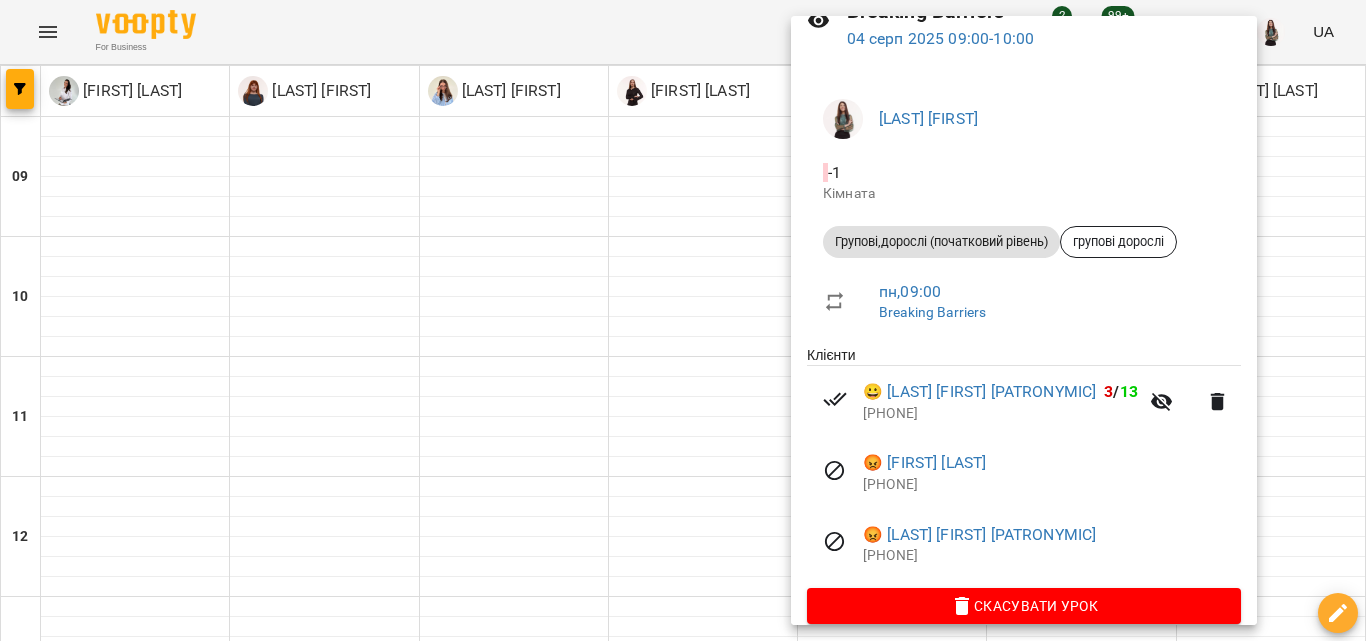 scroll, scrollTop: 0, scrollLeft: 0, axis: both 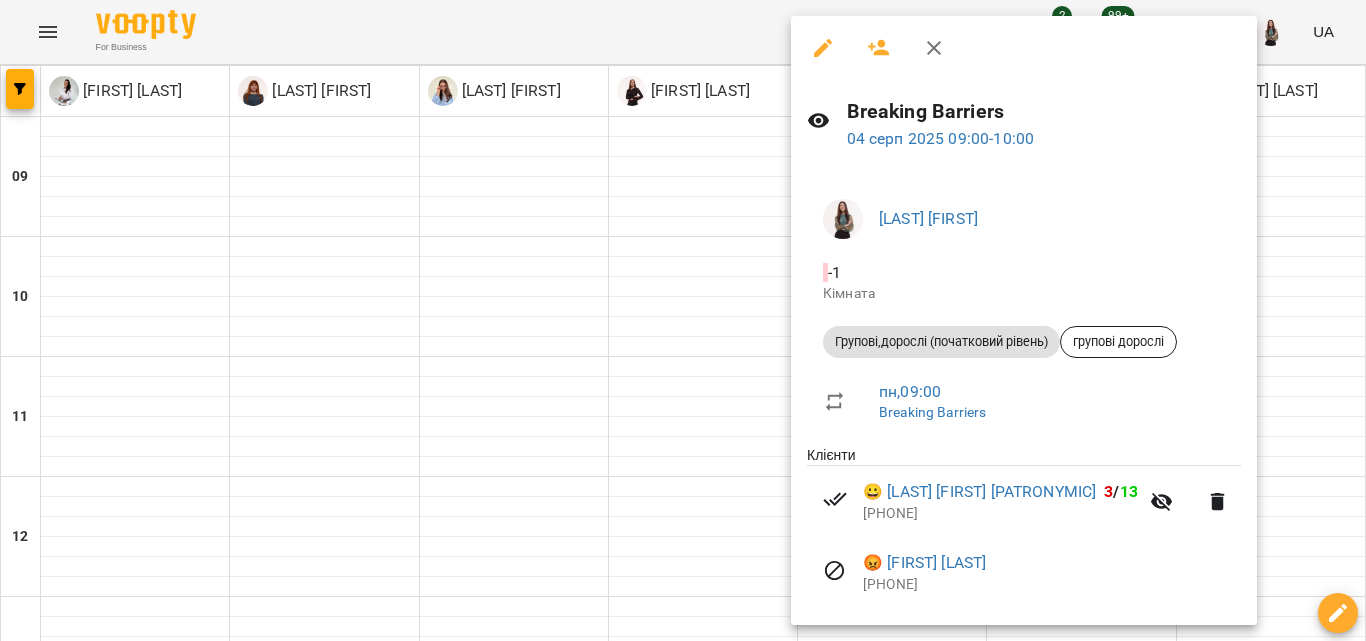 click at bounding box center [934, 48] 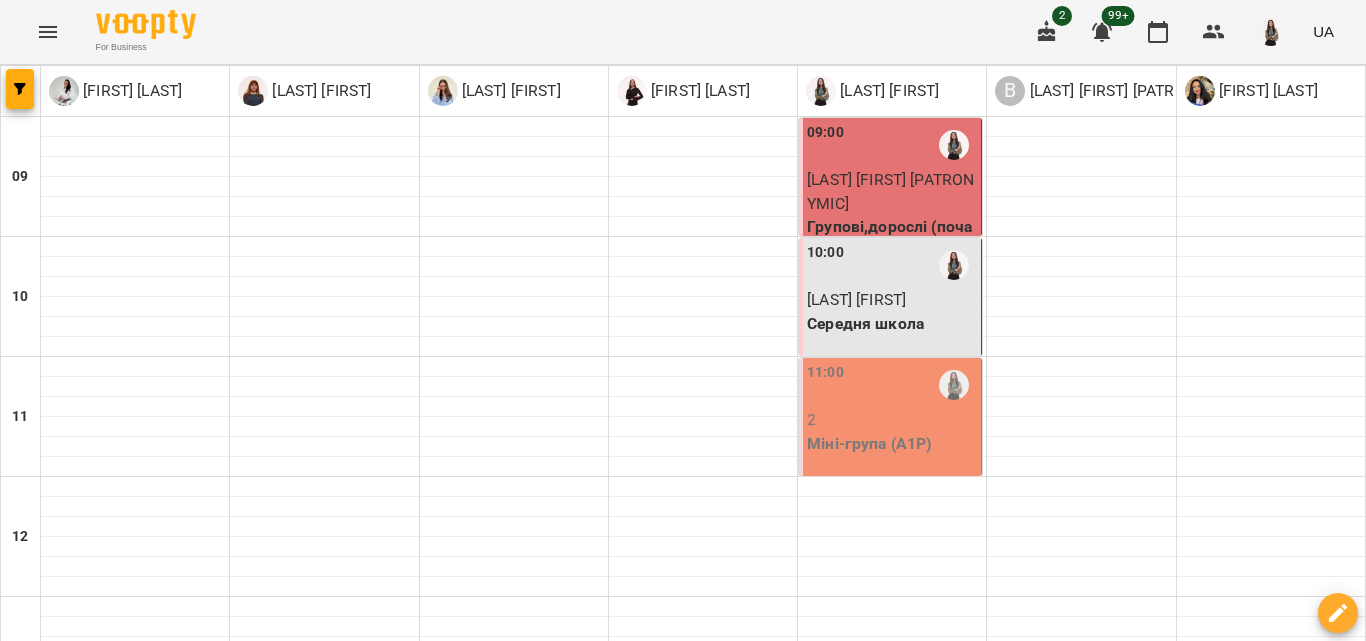 click on "[TIME] [LAST] [FIRST] Середня школа" at bounding box center (890, 297) 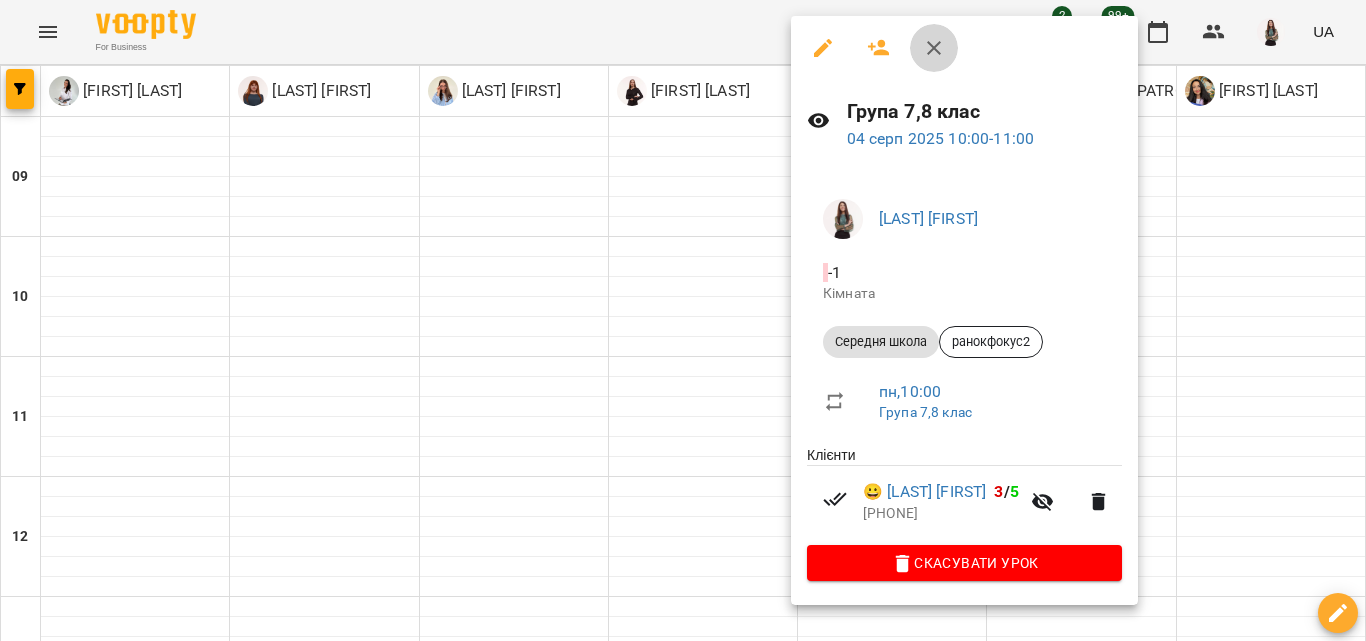 click 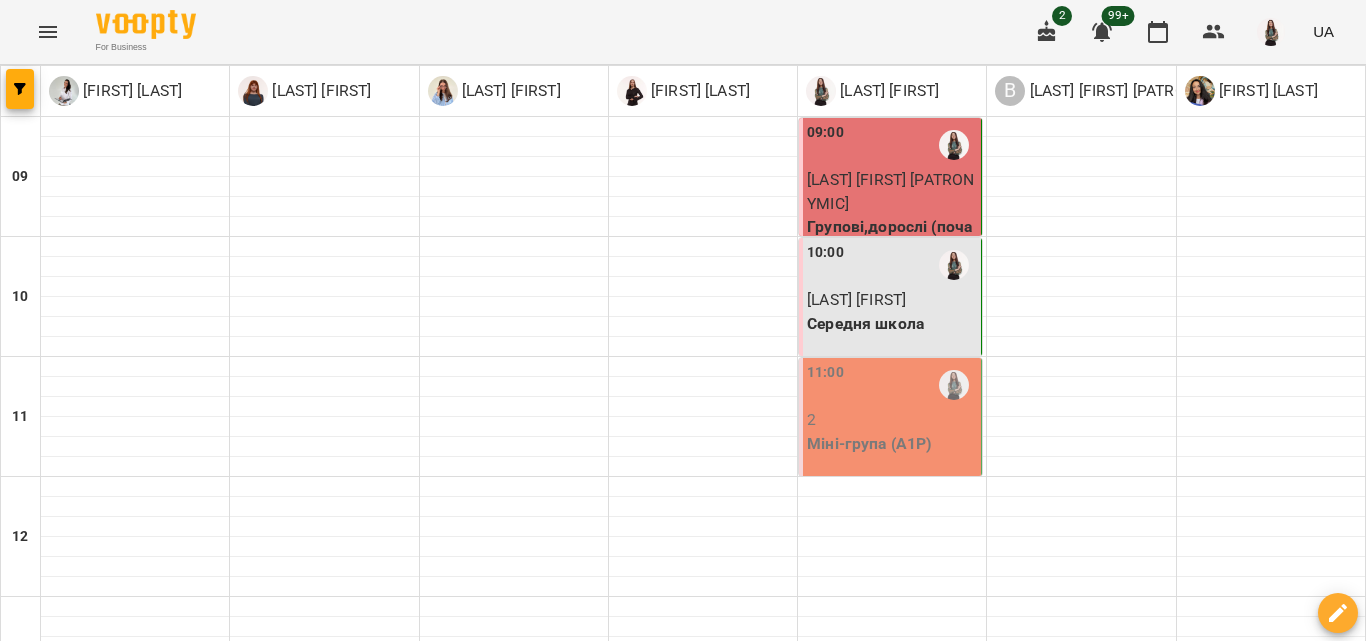 scroll, scrollTop: 700, scrollLeft: 0, axis: vertical 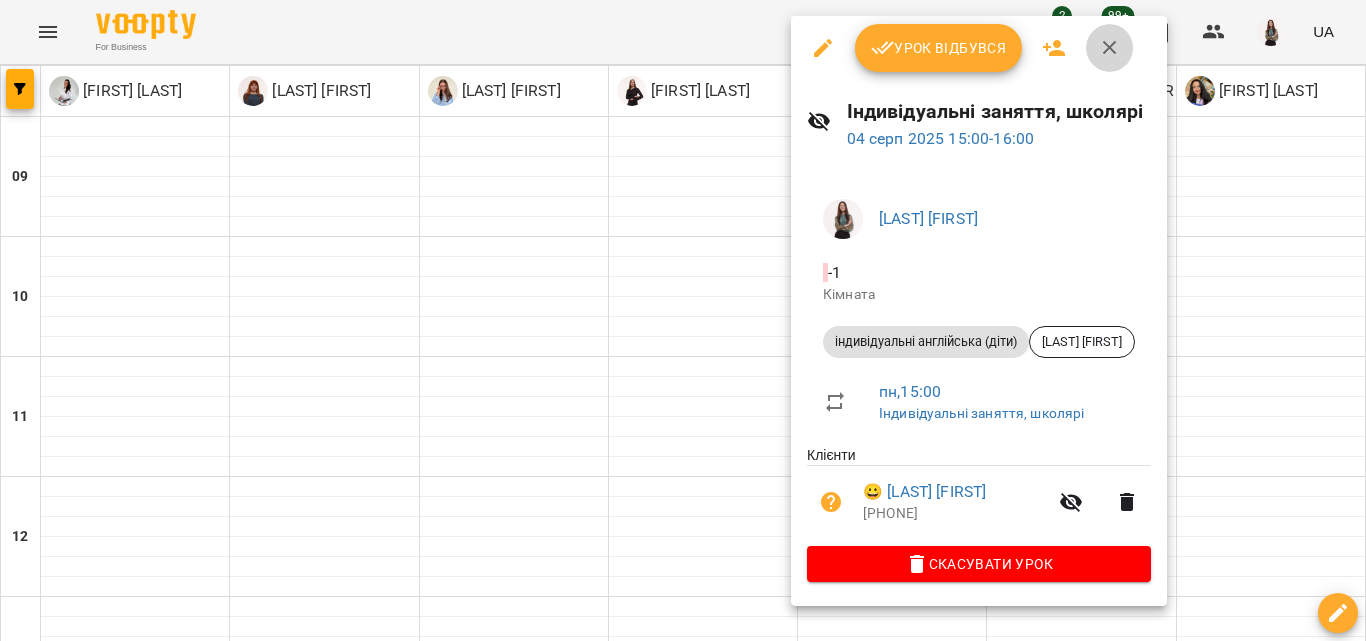 click 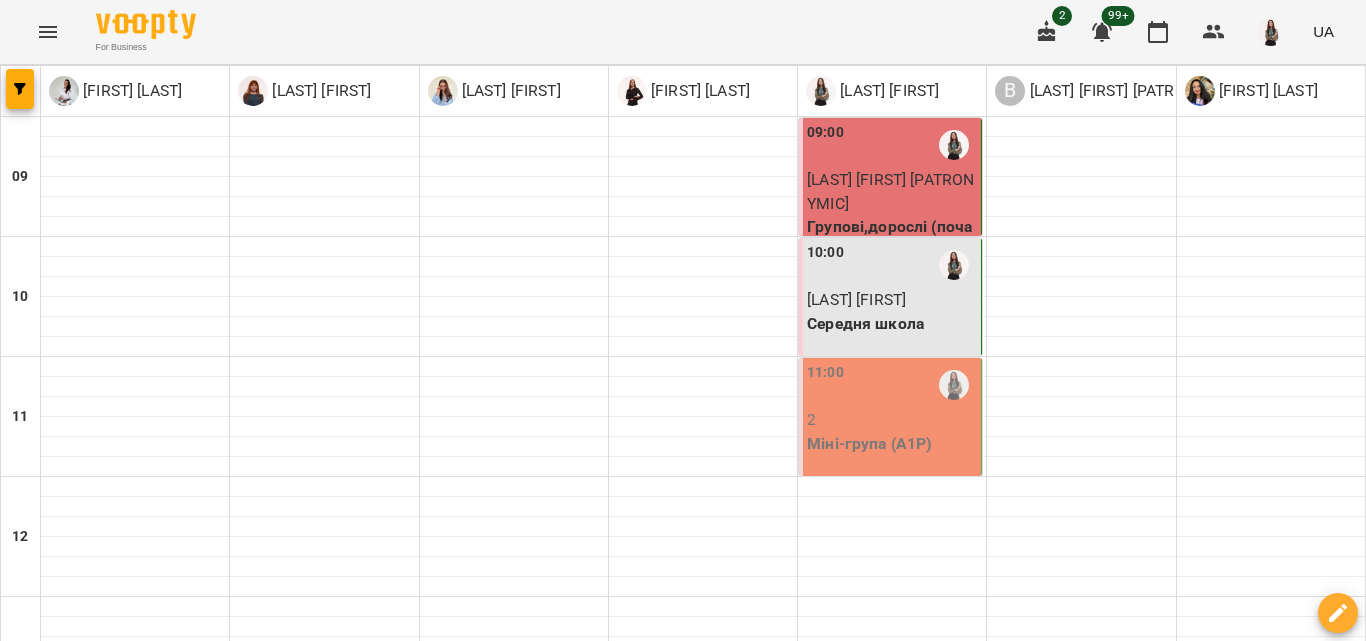 click on "[LAST] [FIRST] [PATRONYMIC]" at bounding box center (890, 1031) 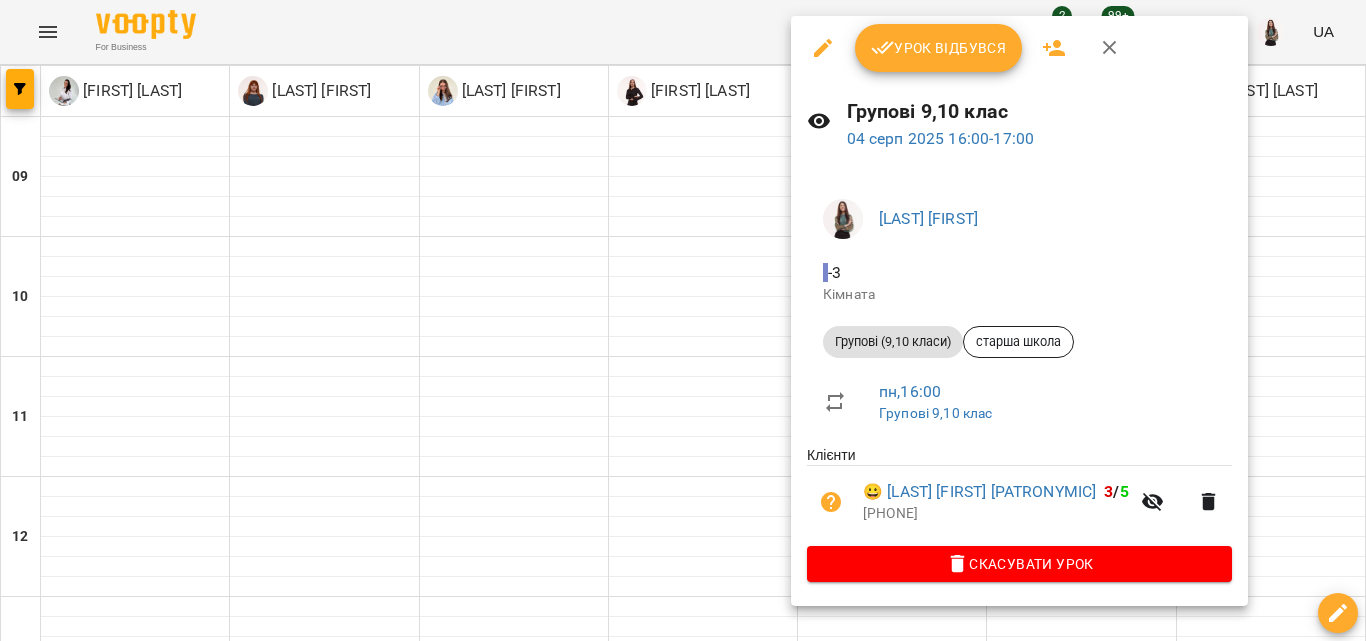 click 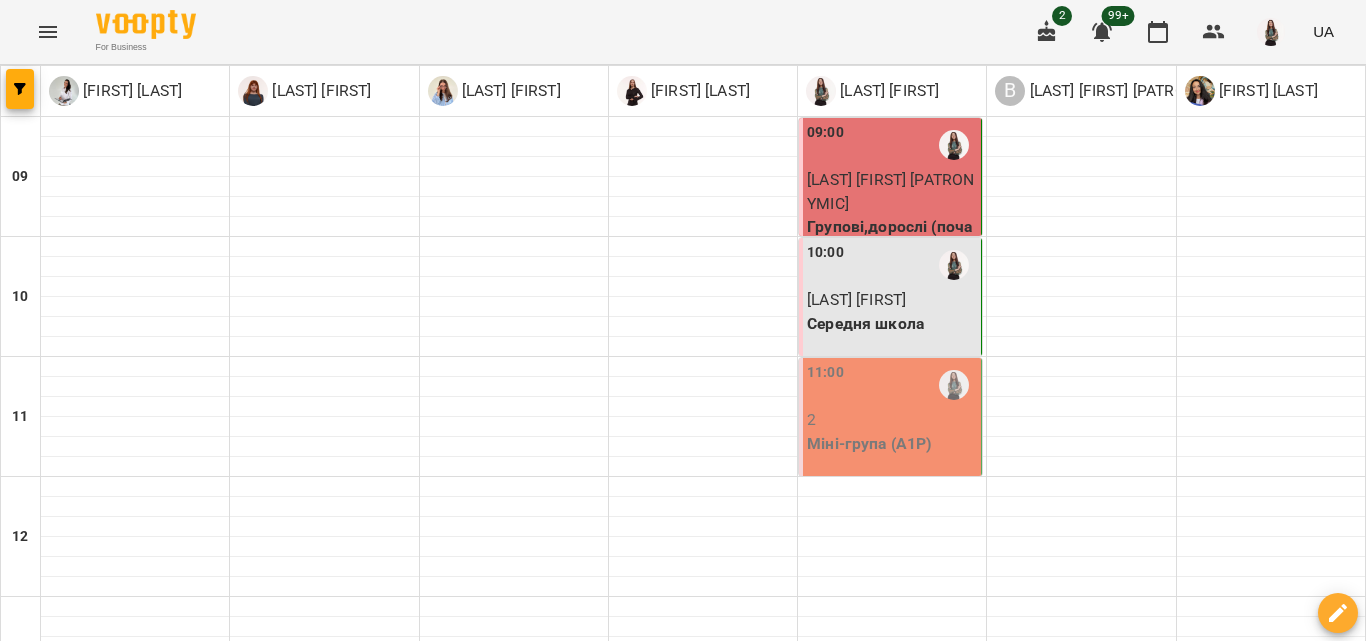 click on "Funny Phonics (phonics)" at bounding box center [892, 1175] 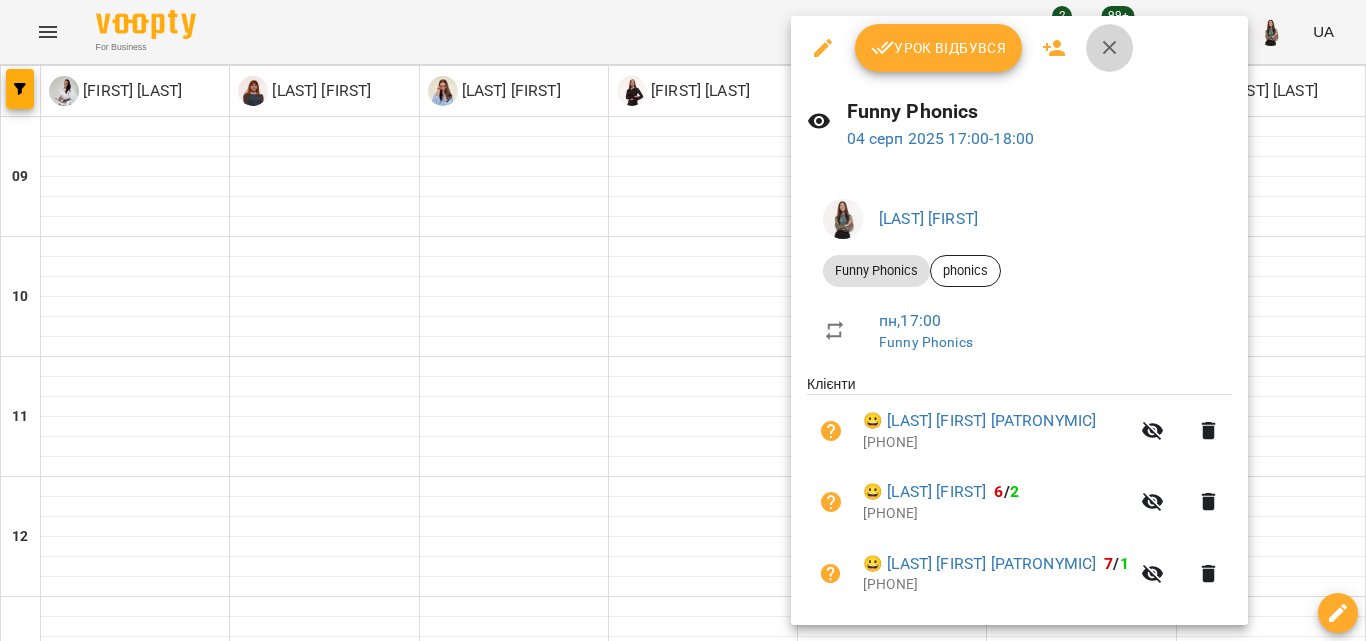 click at bounding box center [1110, 48] 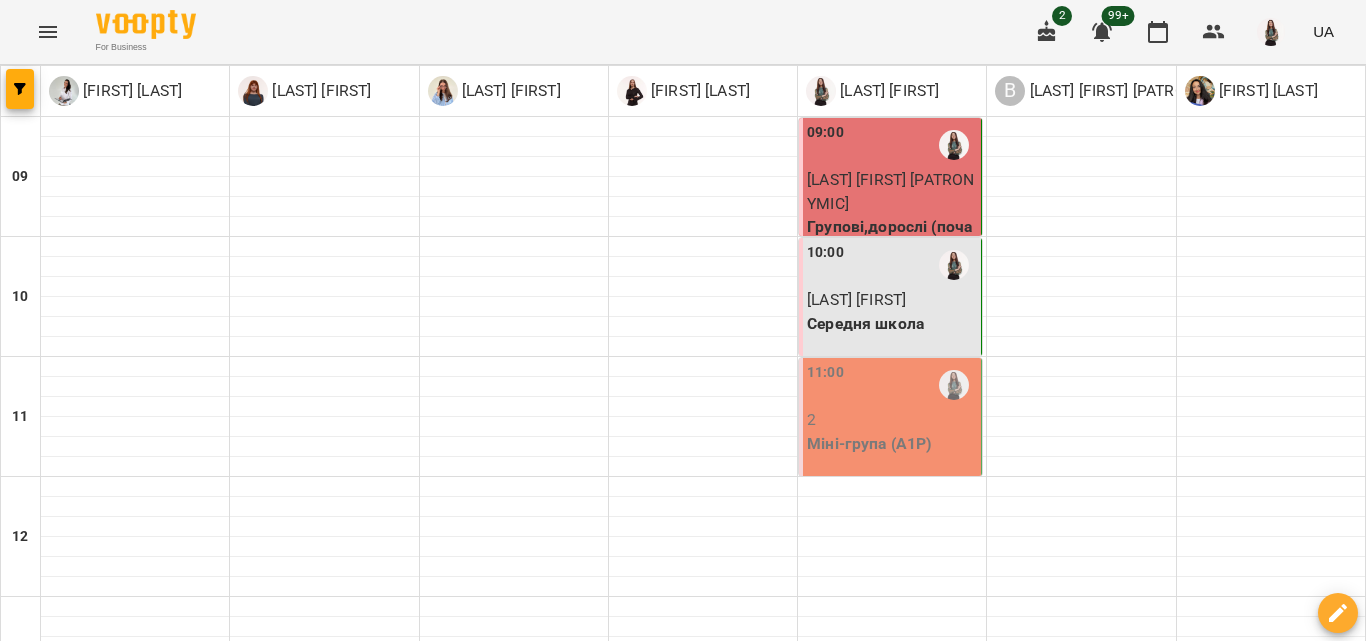 scroll, scrollTop: 900, scrollLeft: 0, axis: vertical 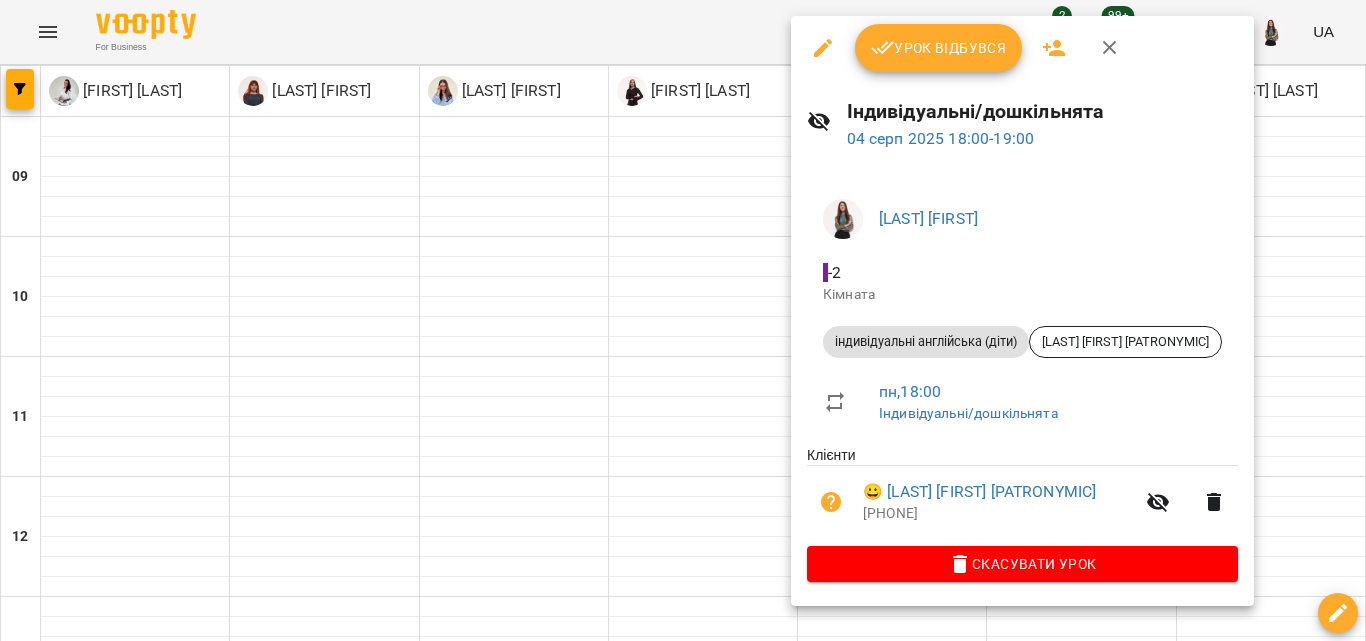 click at bounding box center (1110, 48) 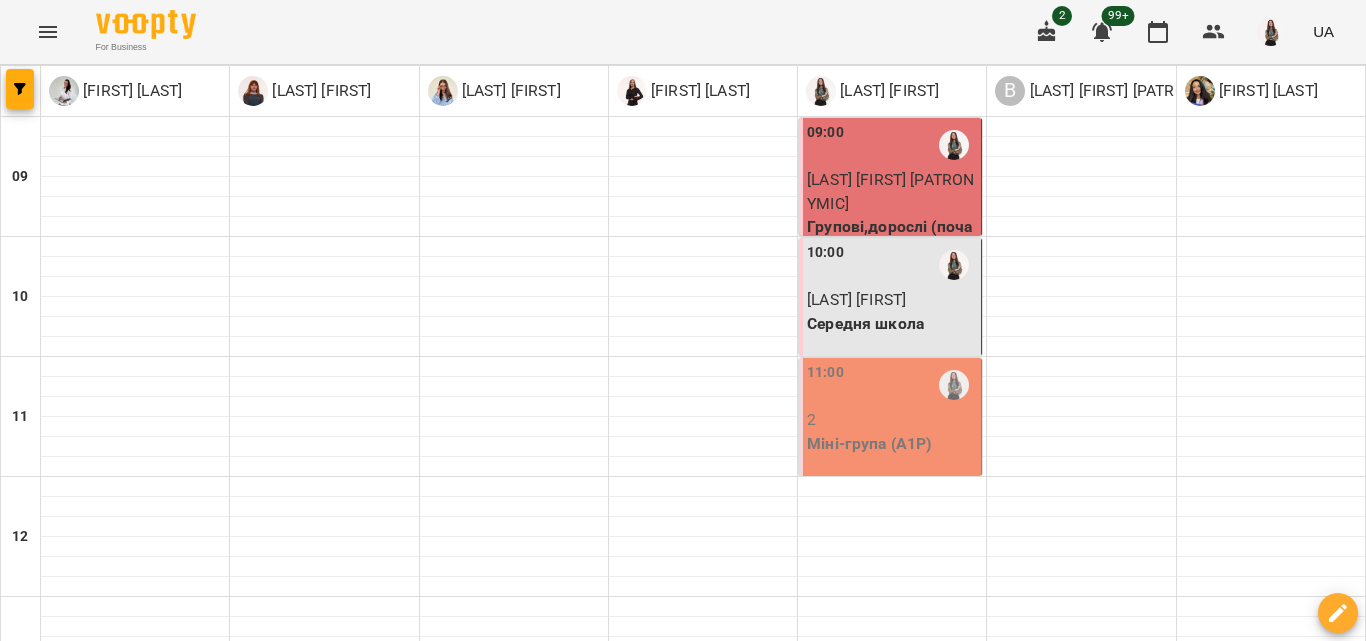 click on "Індивідуальні/англійська ДІТИ" at bounding box center [1271, 1175] 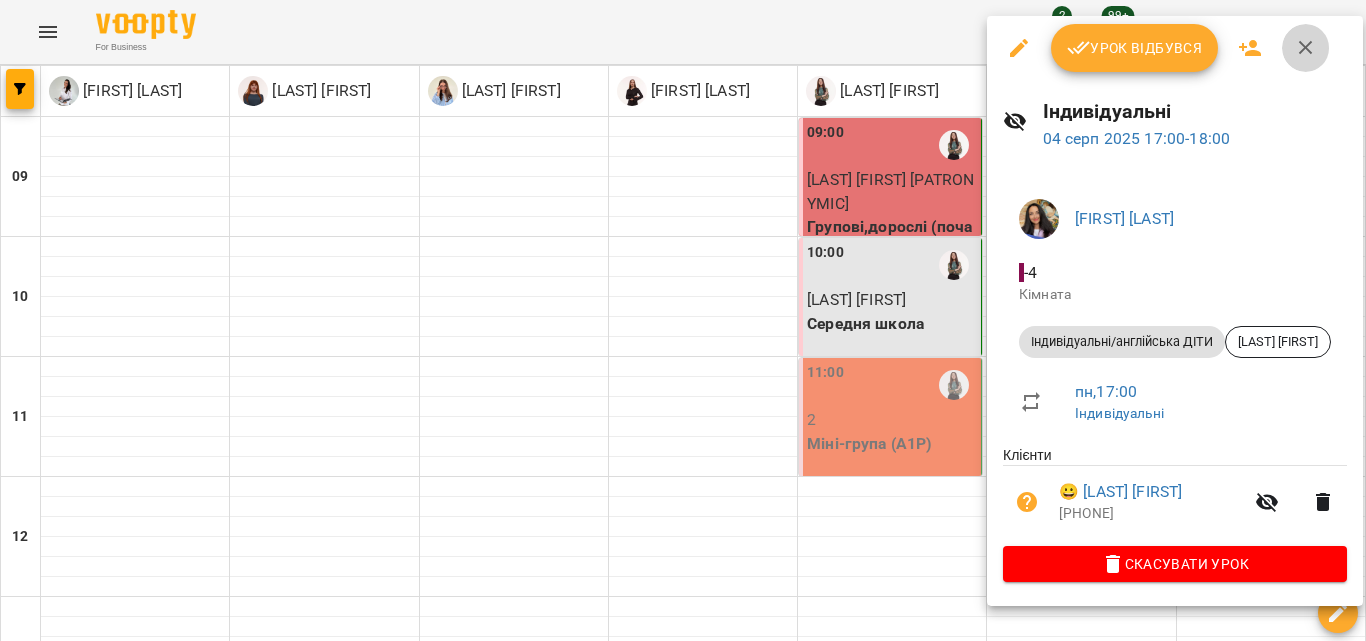 click 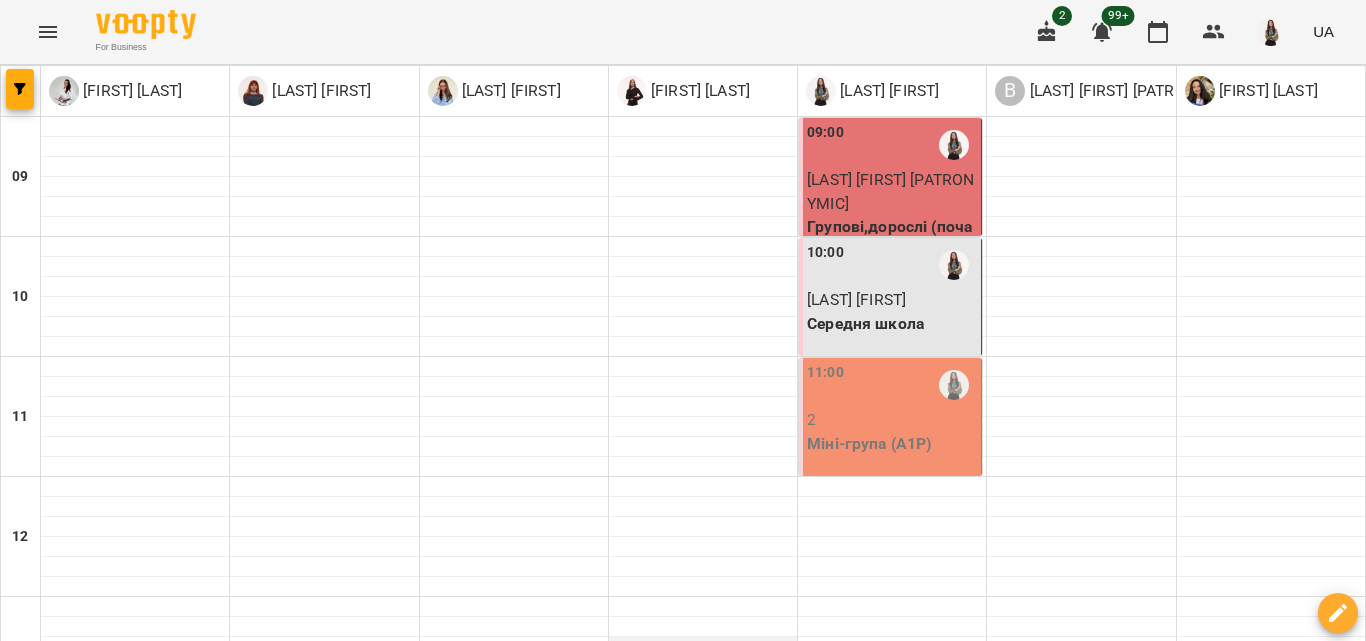 scroll, scrollTop: 300, scrollLeft: 0, axis: vertical 